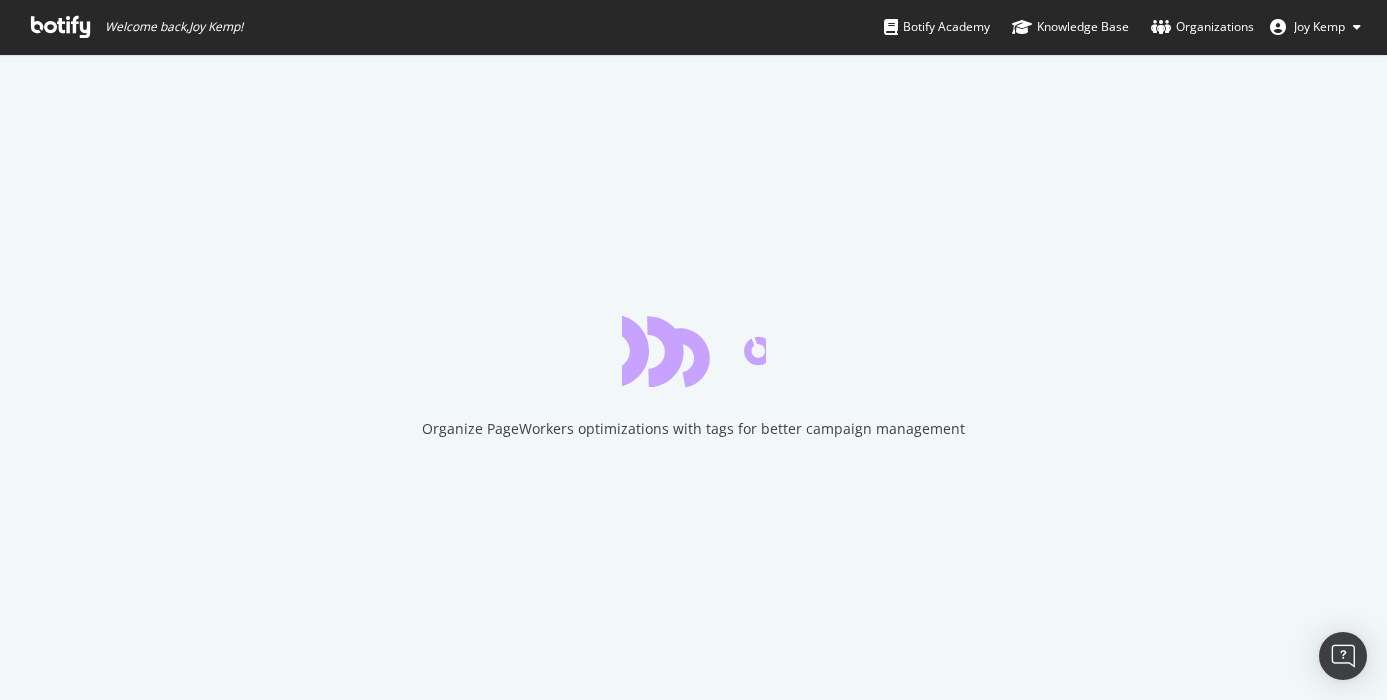 scroll, scrollTop: 0, scrollLeft: 0, axis: both 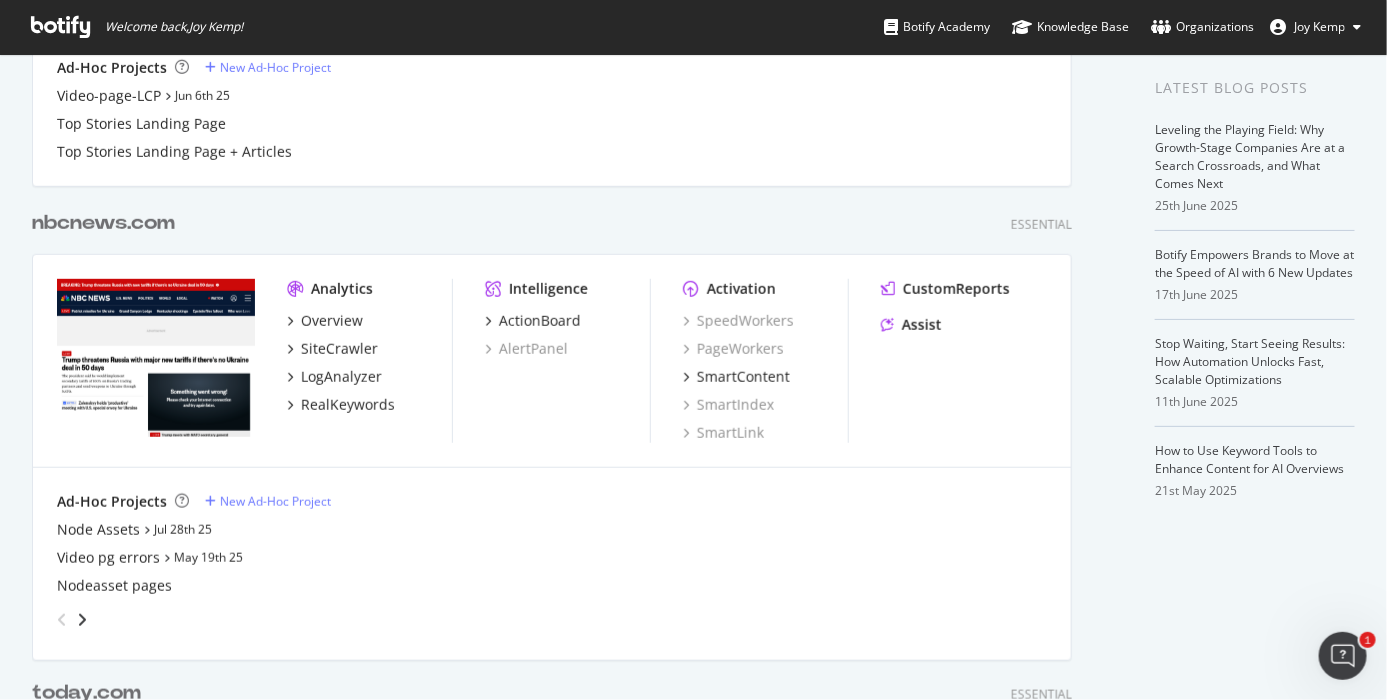 click on "nbcnews.com" at bounding box center [103, 223] 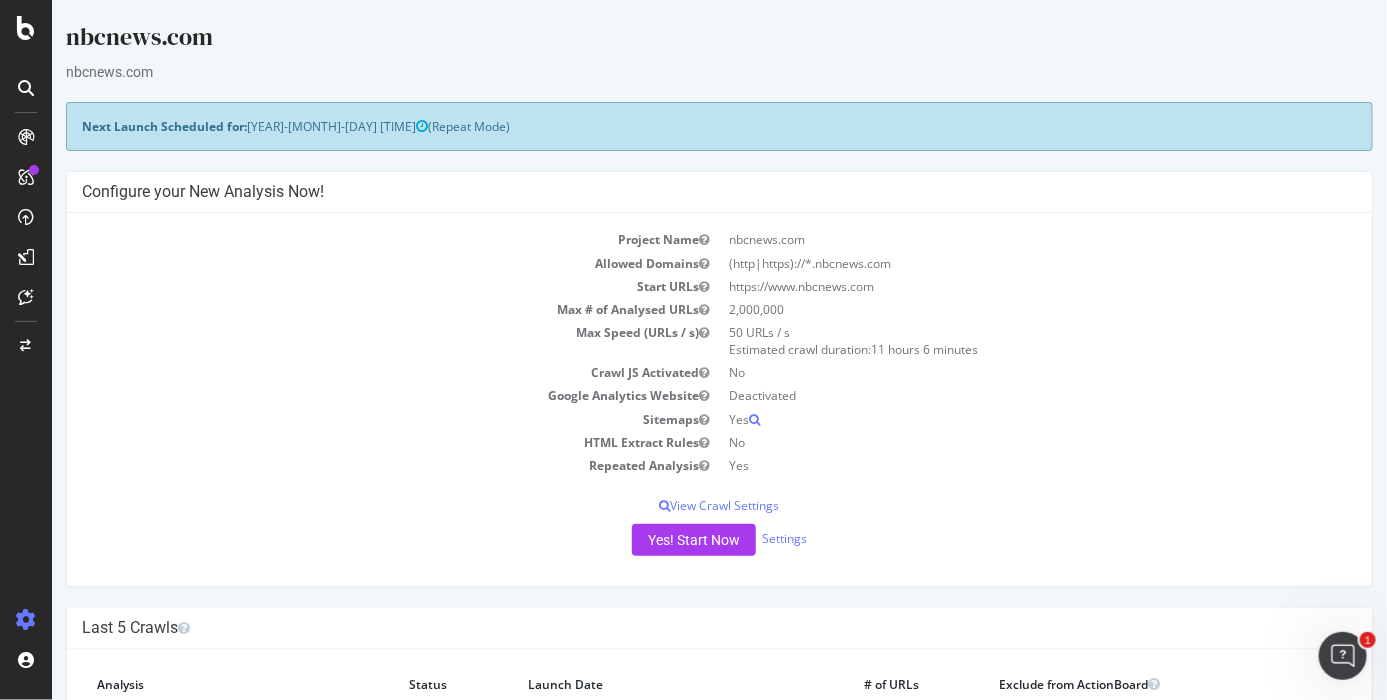 scroll, scrollTop: 0, scrollLeft: 0, axis: both 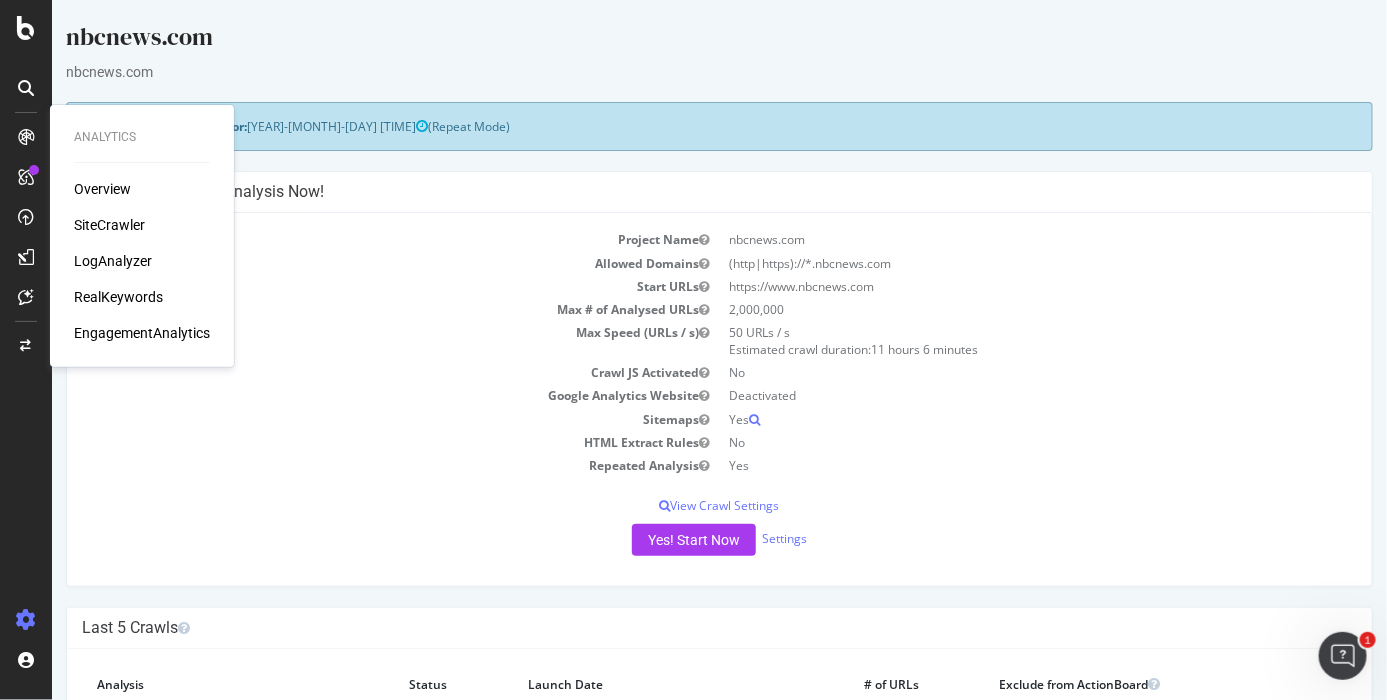 click on "LogAnalyzer" at bounding box center [113, 261] 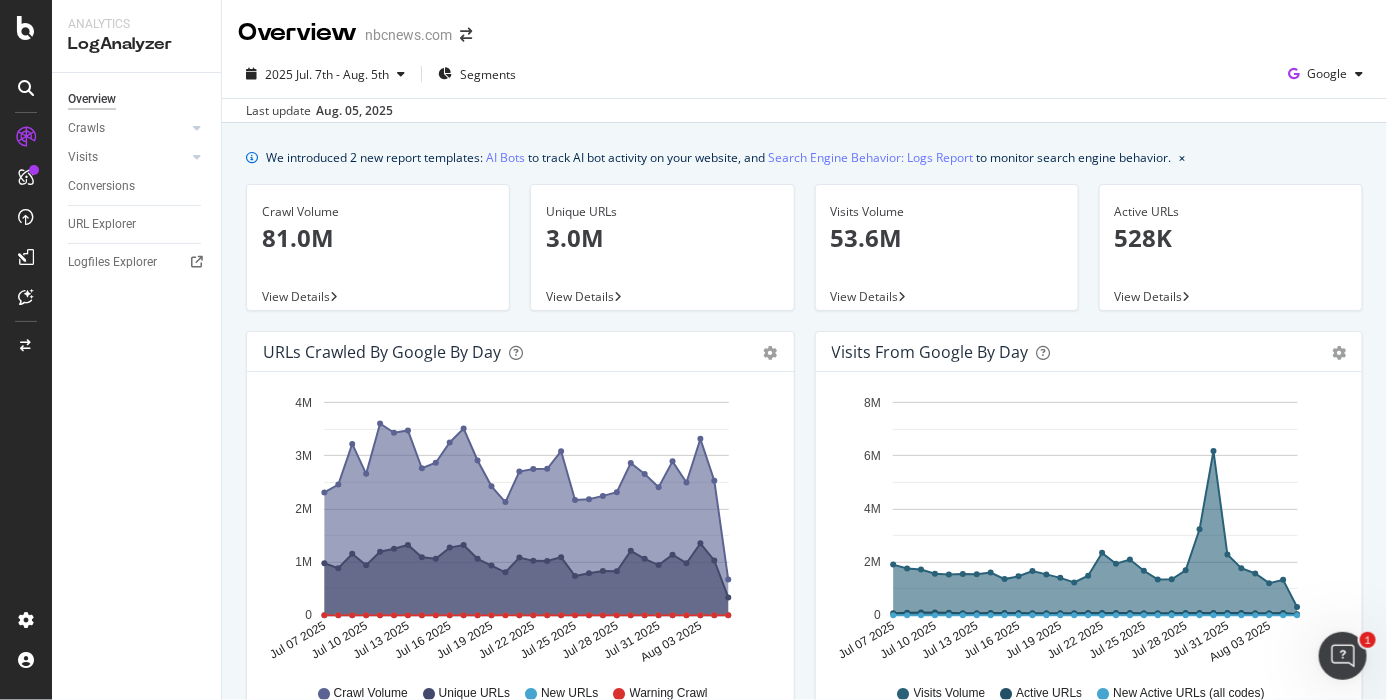 click on "Overview Crawls Daily Distribution Segments Distribution HTTP Codes Resources Visits Daily Distribution Segments Distribution HTTP Codes Conversions URL Explorer Logfiles Explorer" at bounding box center [136, 386] 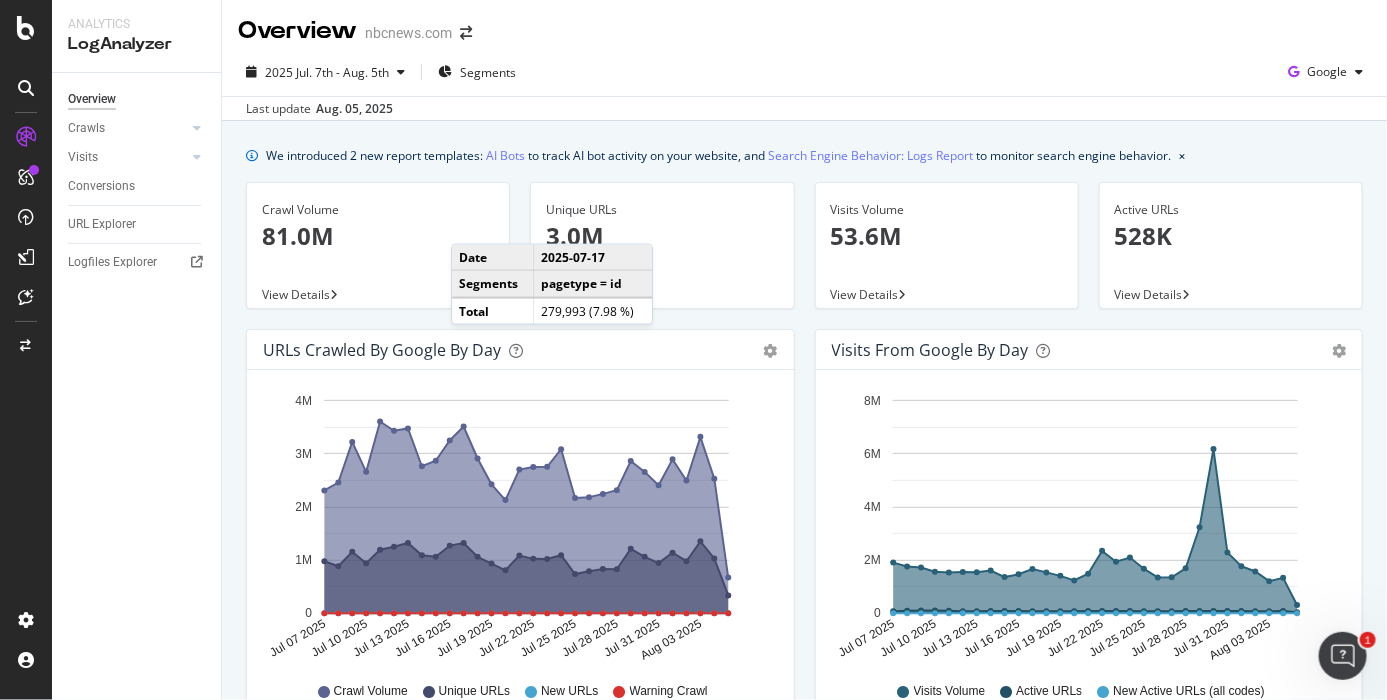 scroll, scrollTop: 0, scrollLeft: 0, axis: both 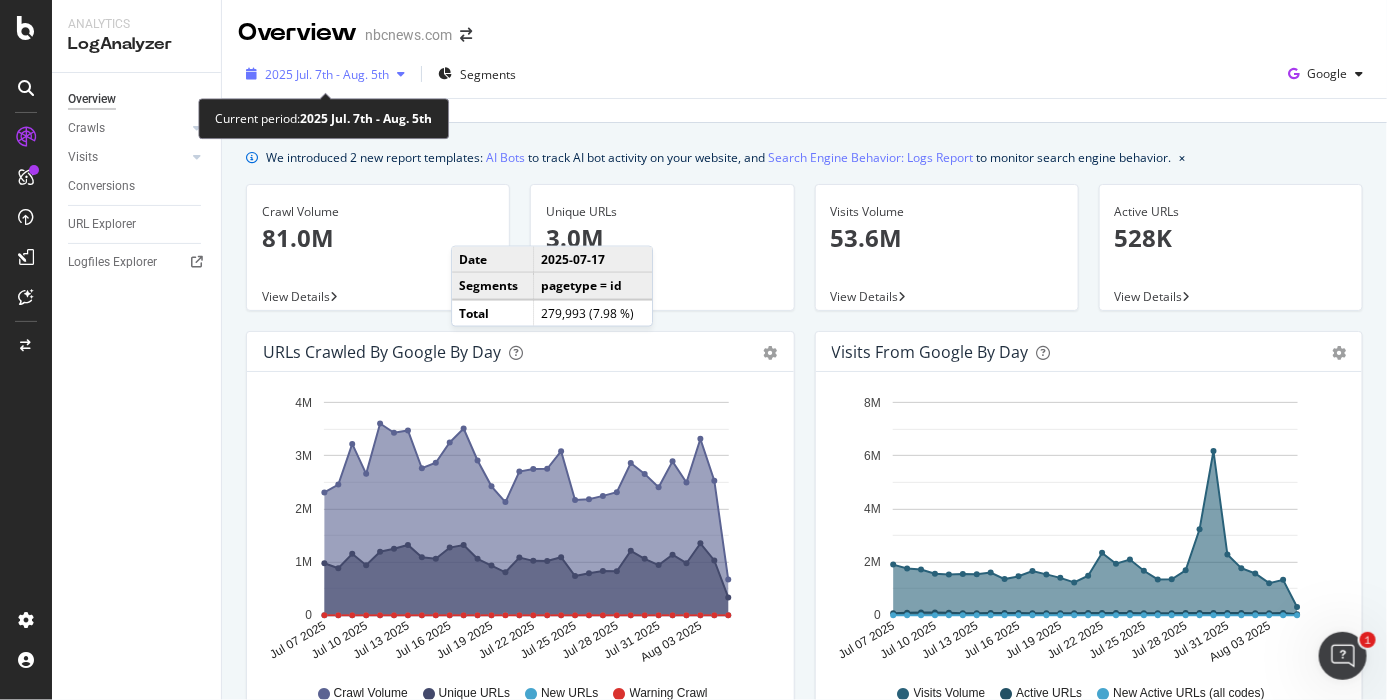 click on "2025 Jul. 7th - Aug. 5th" at bounding box center (325, 74) 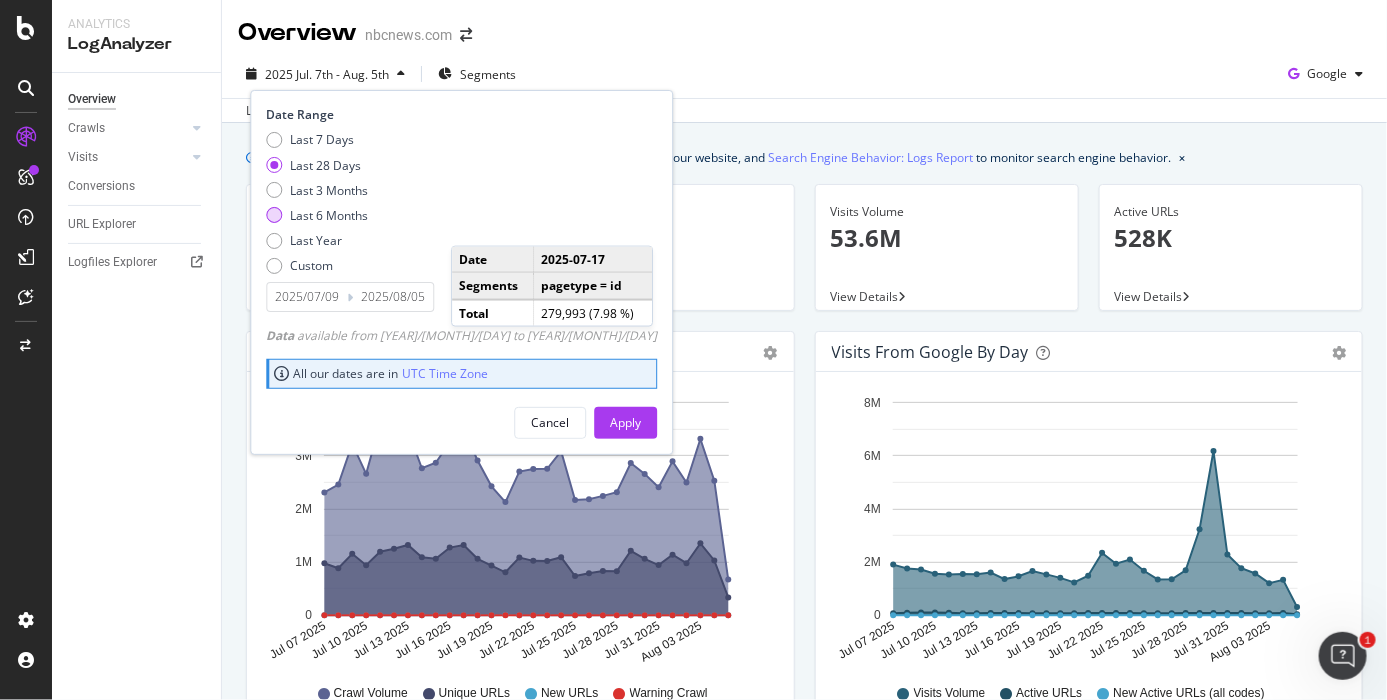 click at bounding box center (274, 215) 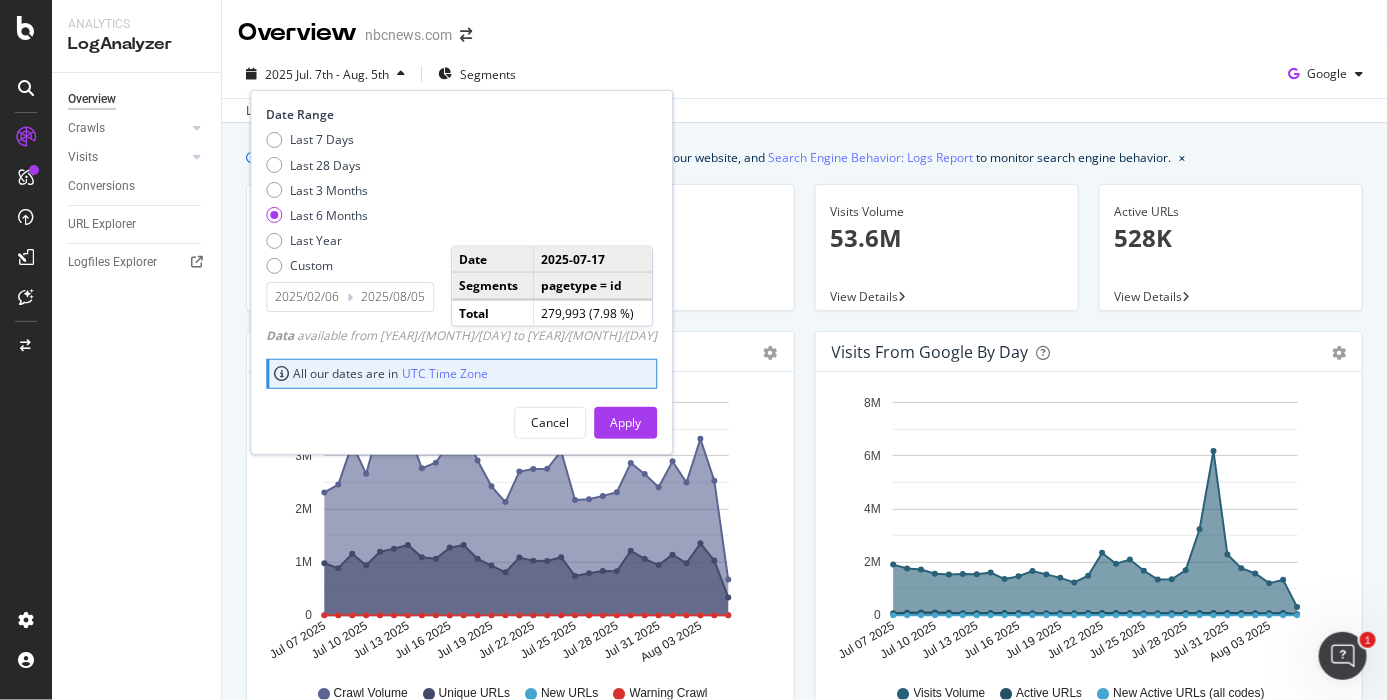 click on "Apply" at bounding box center [625, 422] 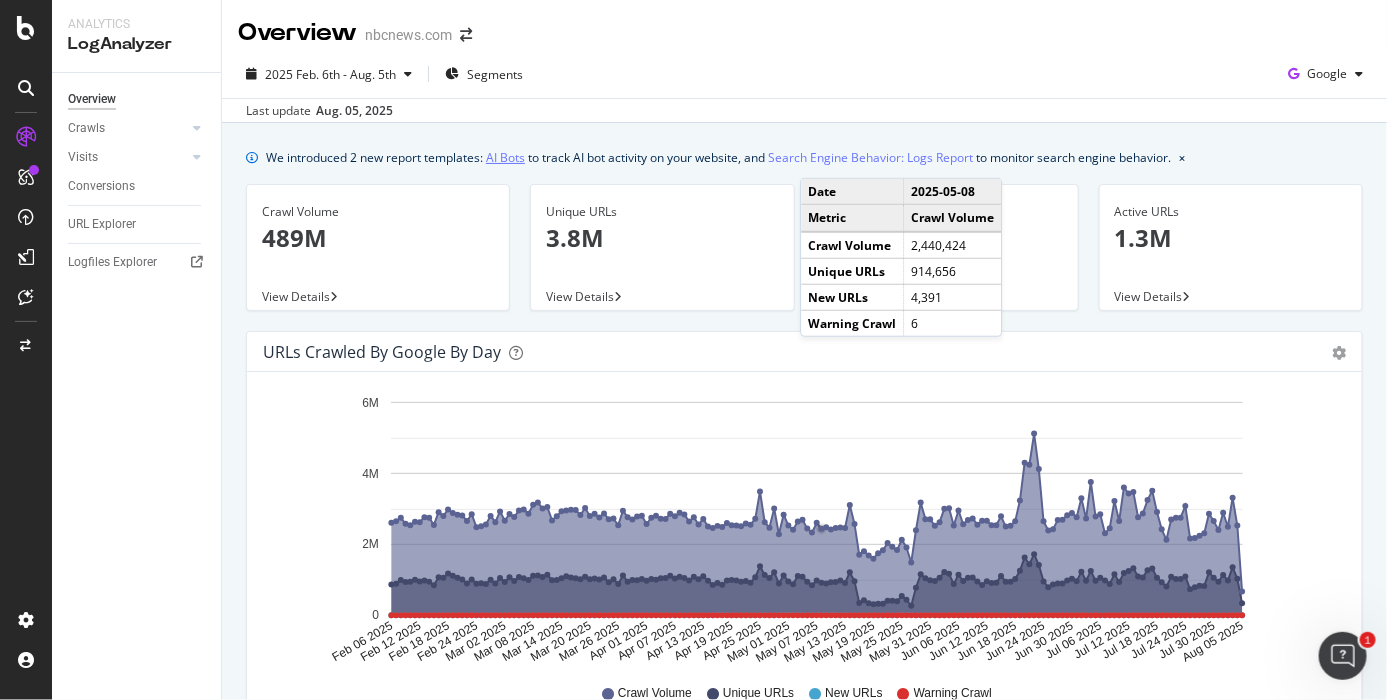 click on "AI Bots" at bounding box center (505, 157) 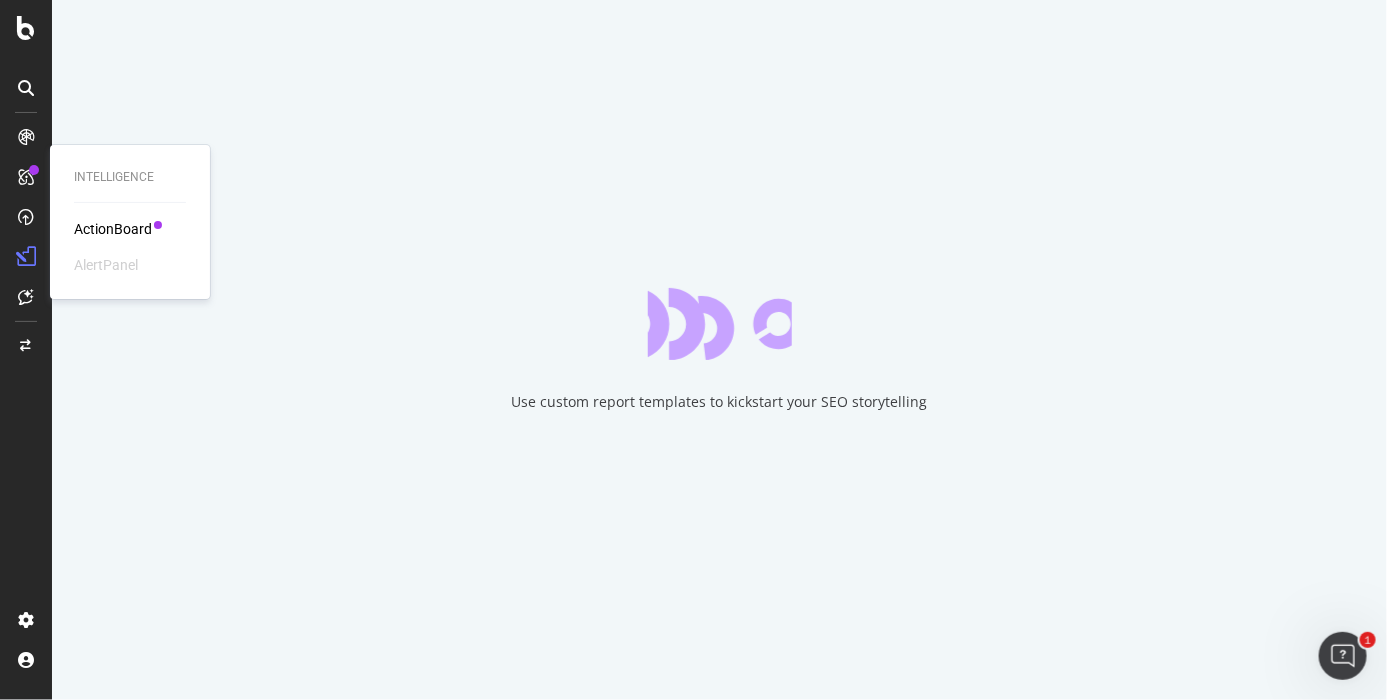 click at bounding box center (26, 177) 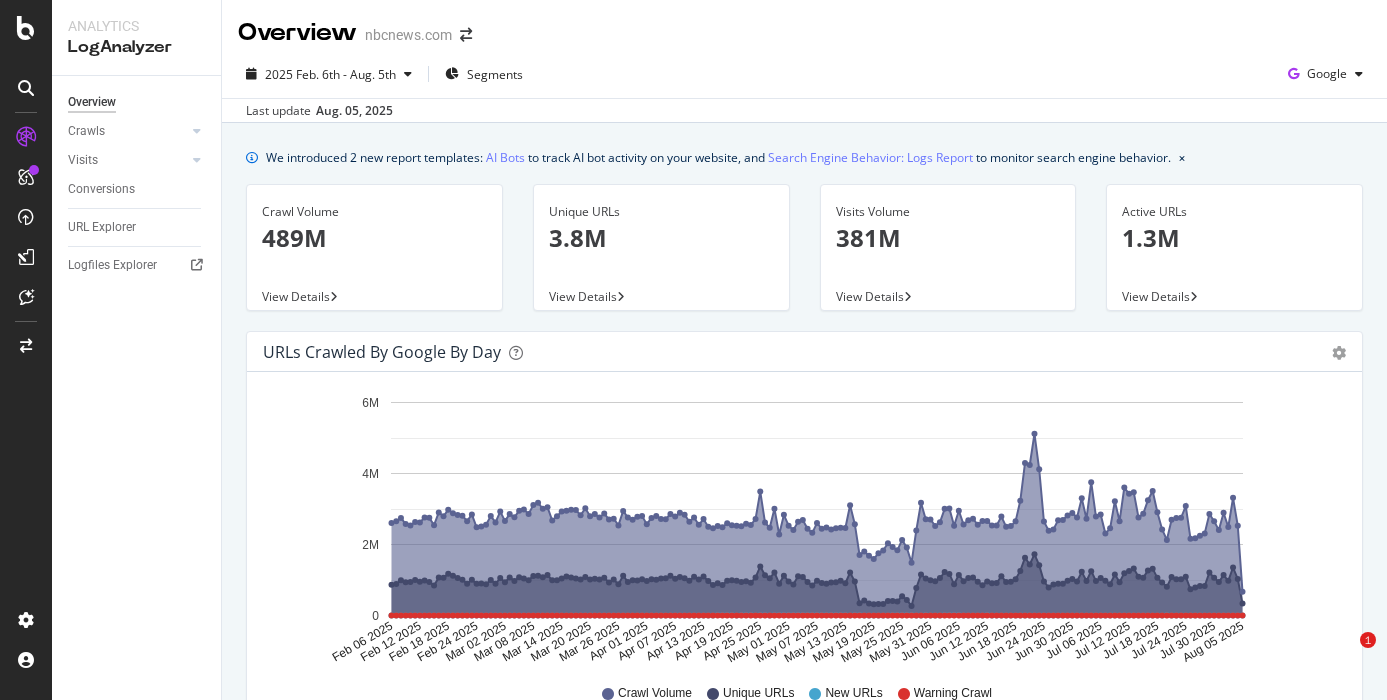 scroll, scrollTop: 0, scrollLeft: 0, axis: both 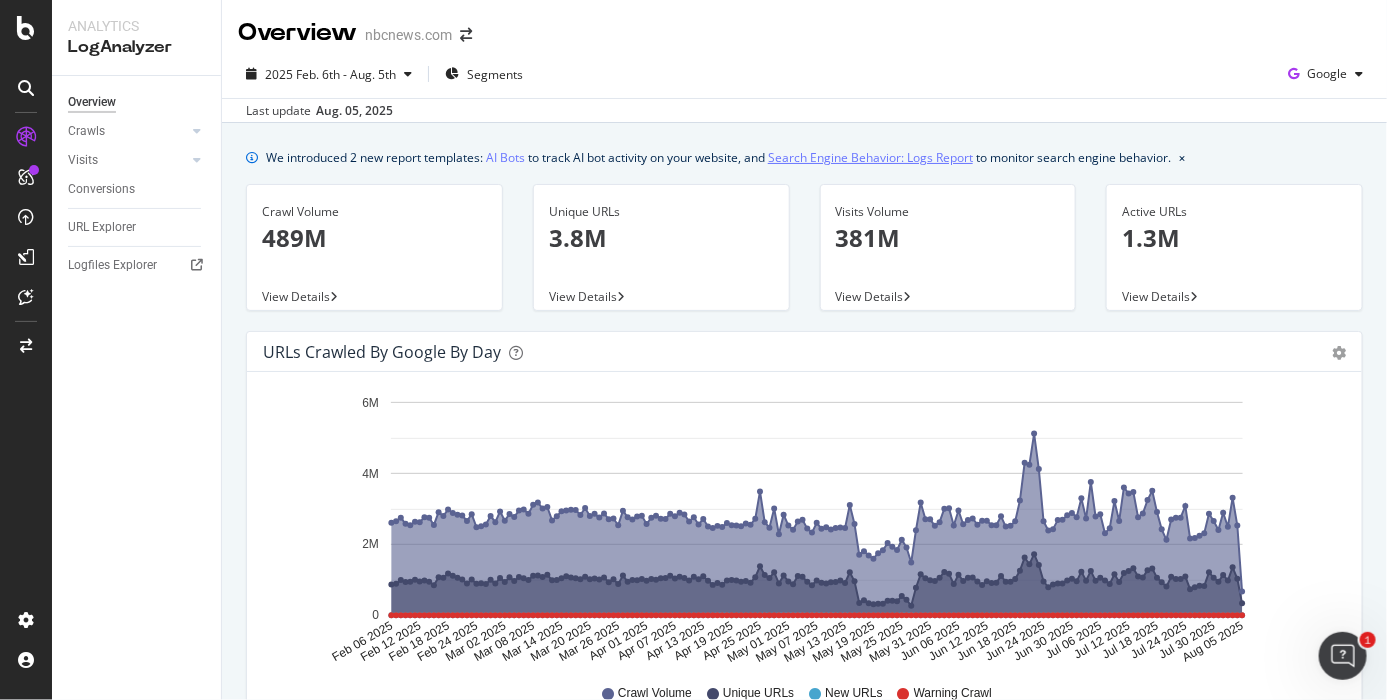 click on "Search Engine Behavior: Logs Report" at bounding box center [870, 157] 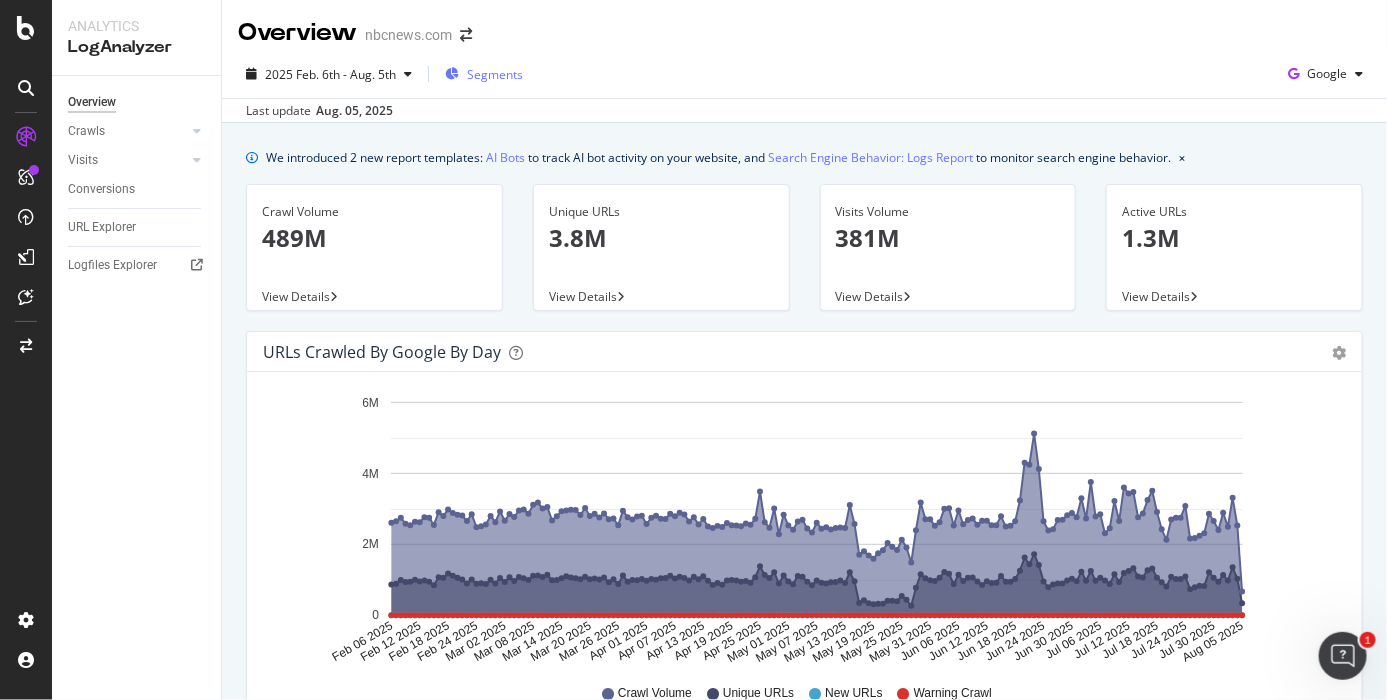 click on "Segments" at bounding box center (484, 74) 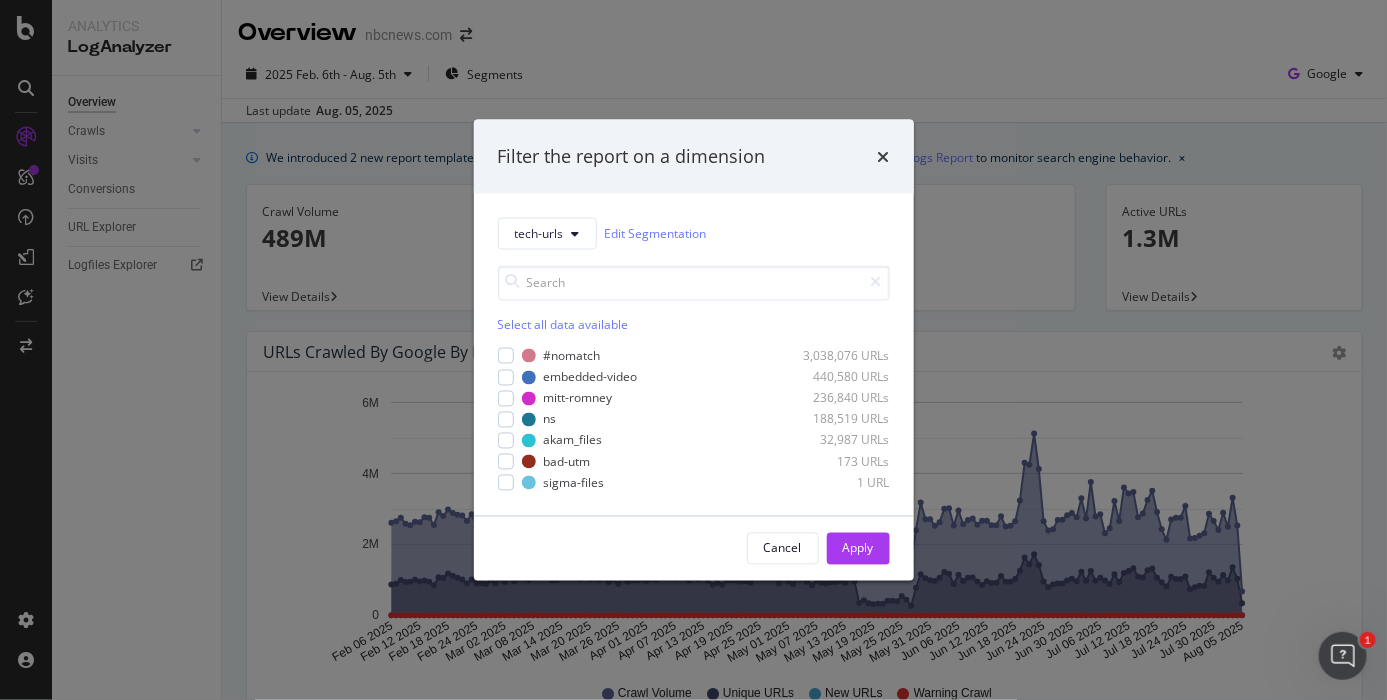 drag, startPoint x: 597, startPoint y: 47, endPoint x: 492, endPoint y: 45, distance: 105.01904 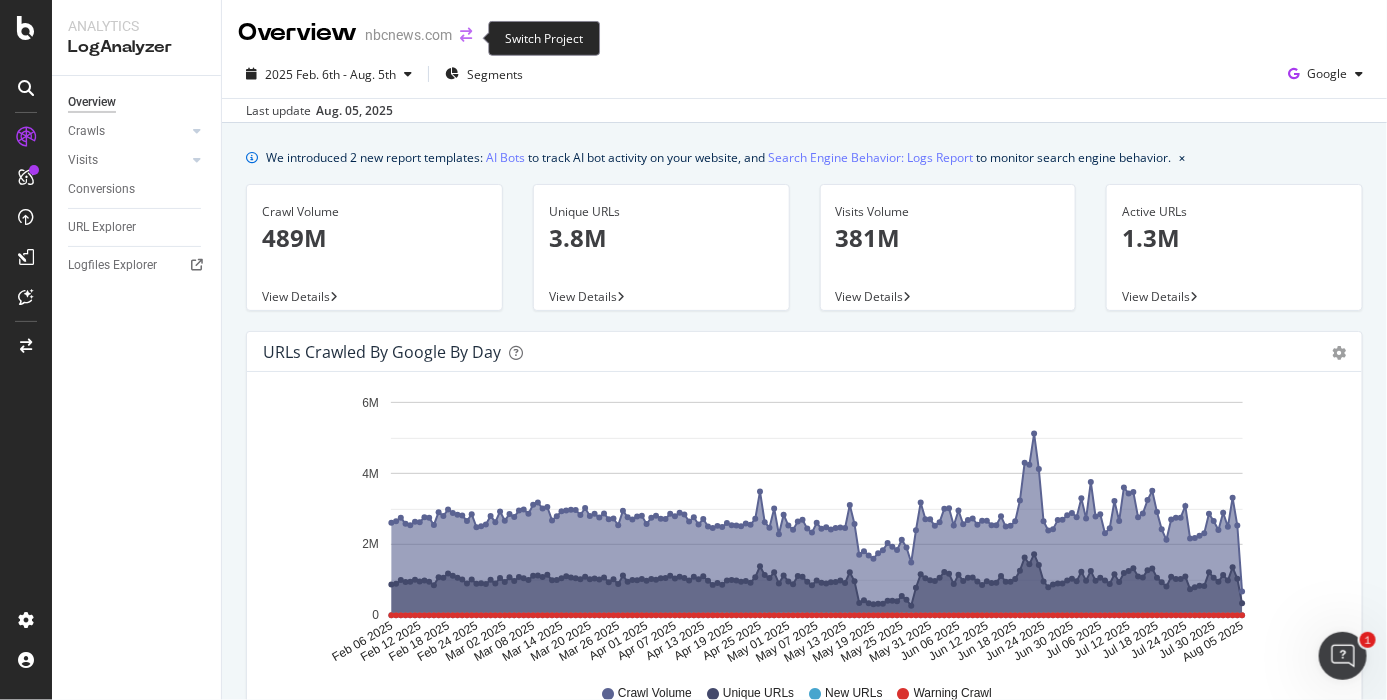 click at bounding box center (466, 35) 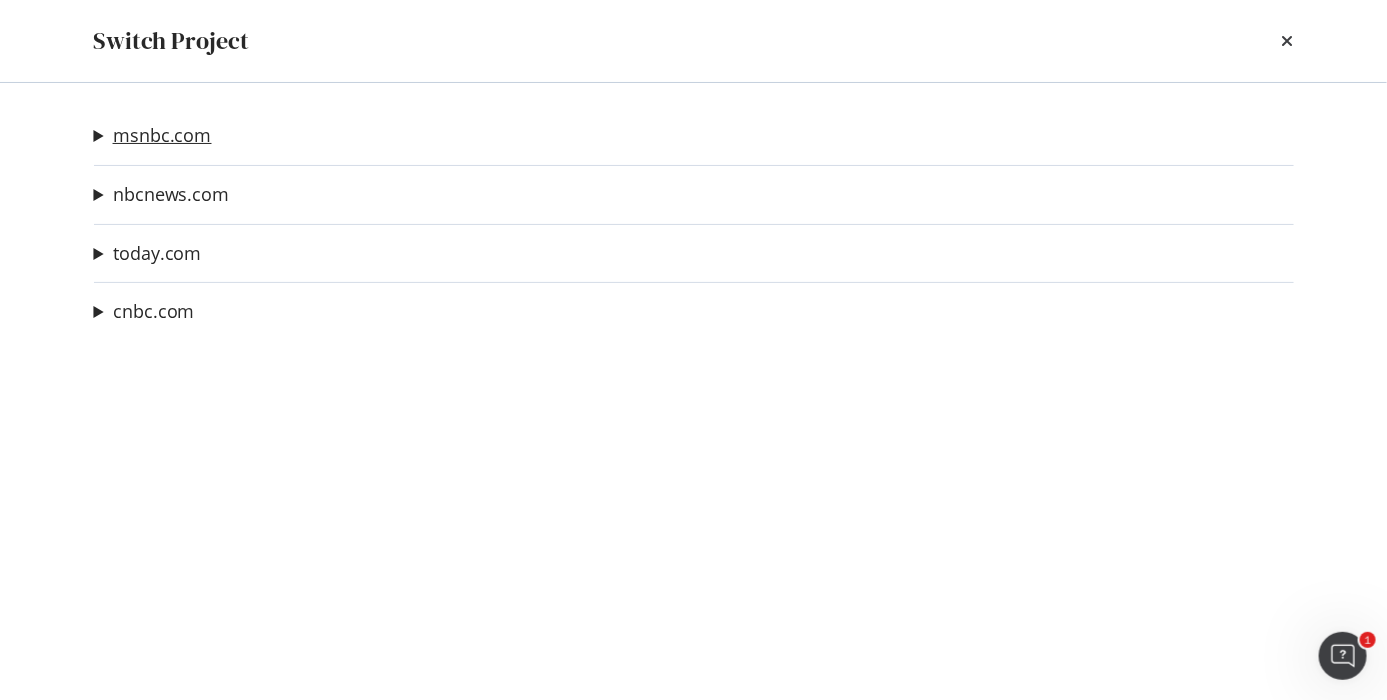 click on "msnbc.com" at bounding box center (162, 135) 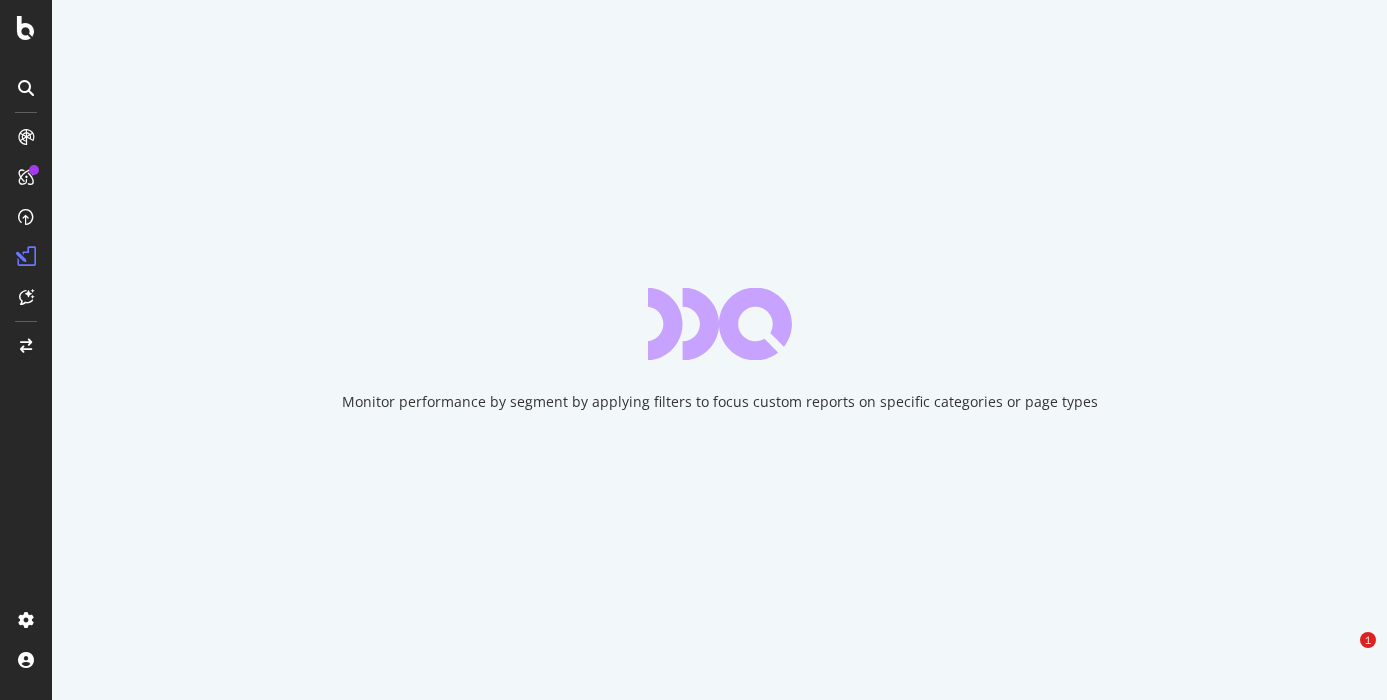 scroll, scrollTop: 0, scrollLeft: 0, axis: both 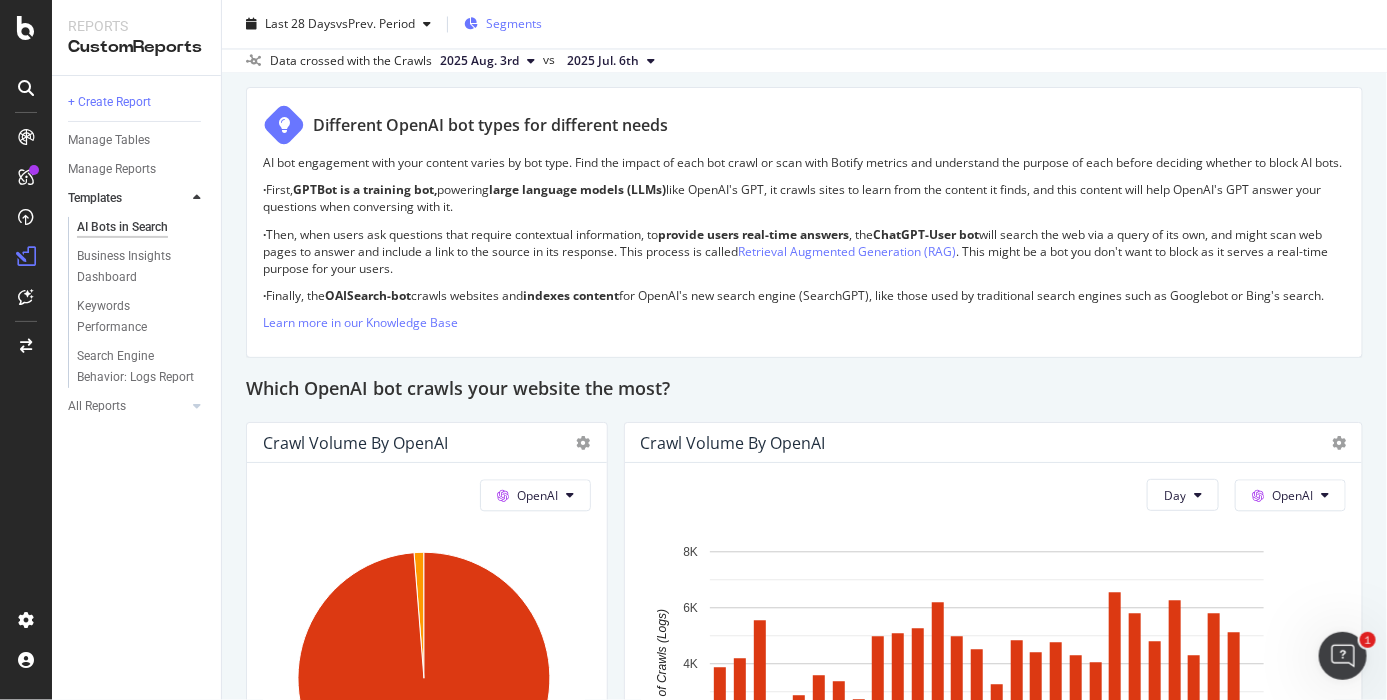 click on "Segments" at bounding box center [514, 23] 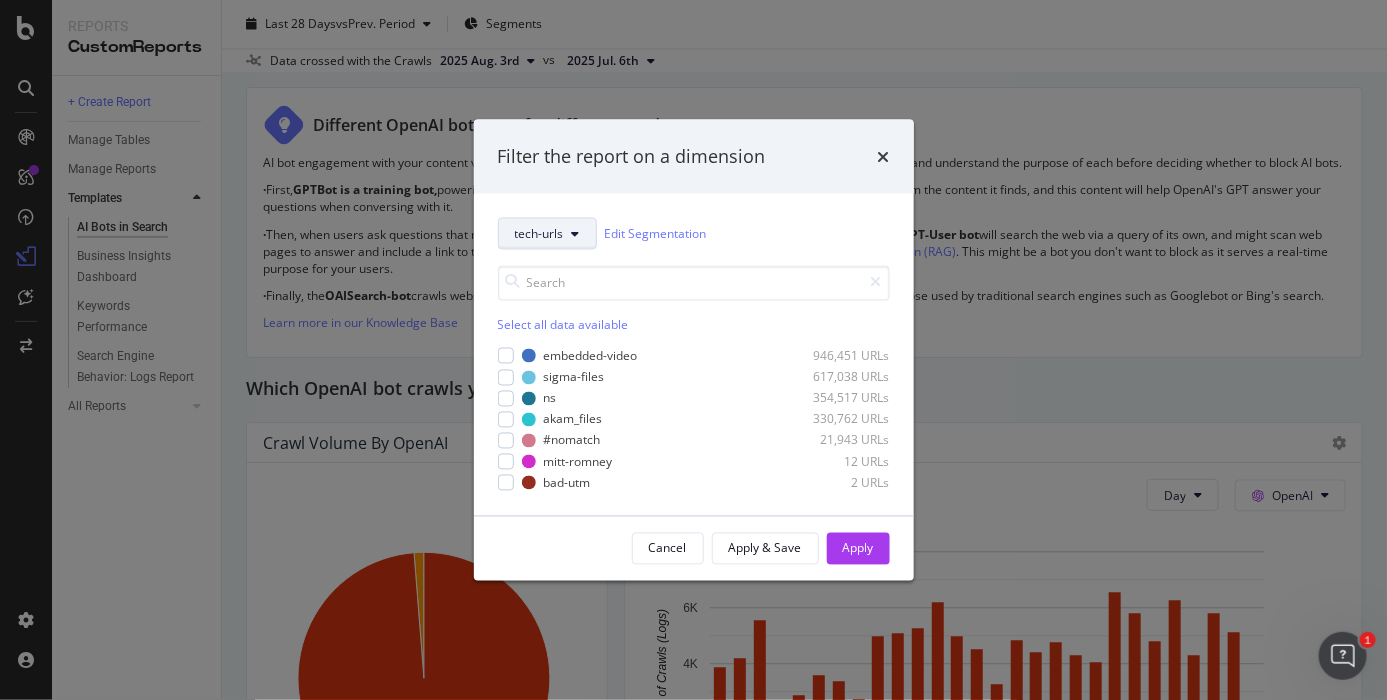 click on "tech-urls" at bounding box center [539, 233] 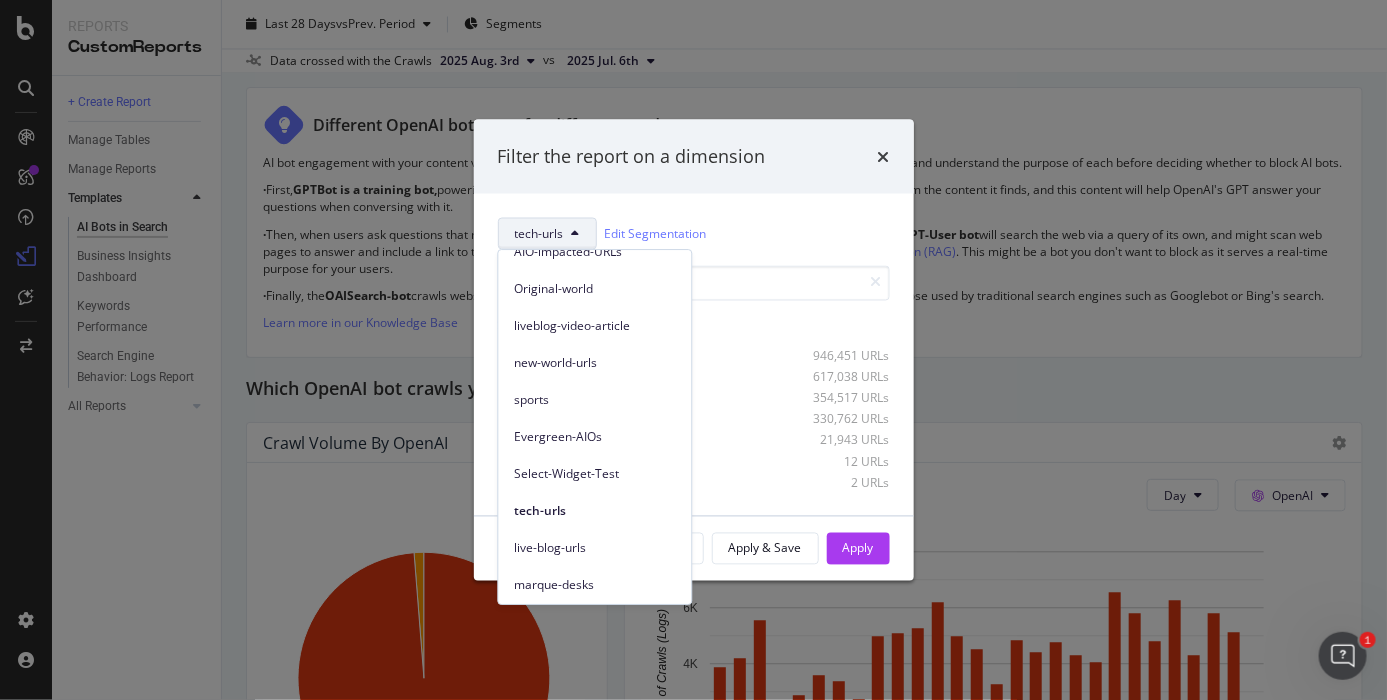 scroll, scrollTop: 388, scrollLeft: 0, axis: vertical 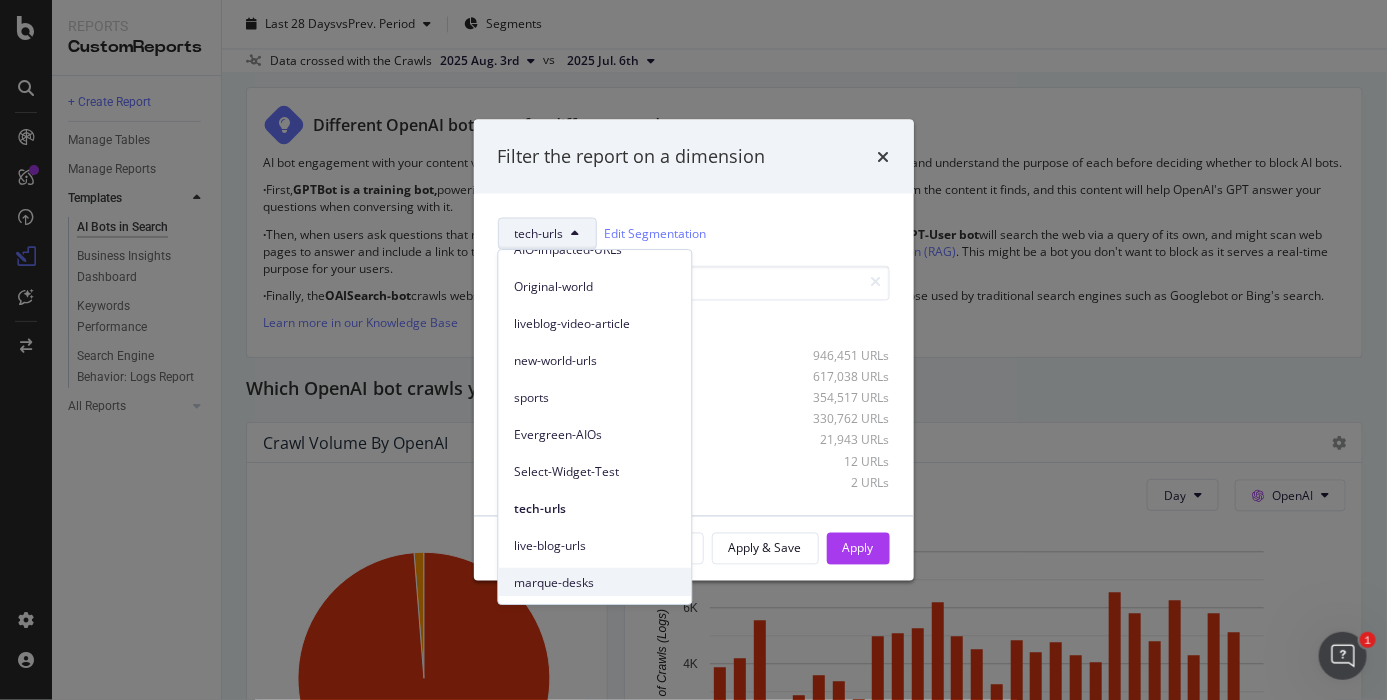 click on "marque-desks" at bounding box center [595, 583] 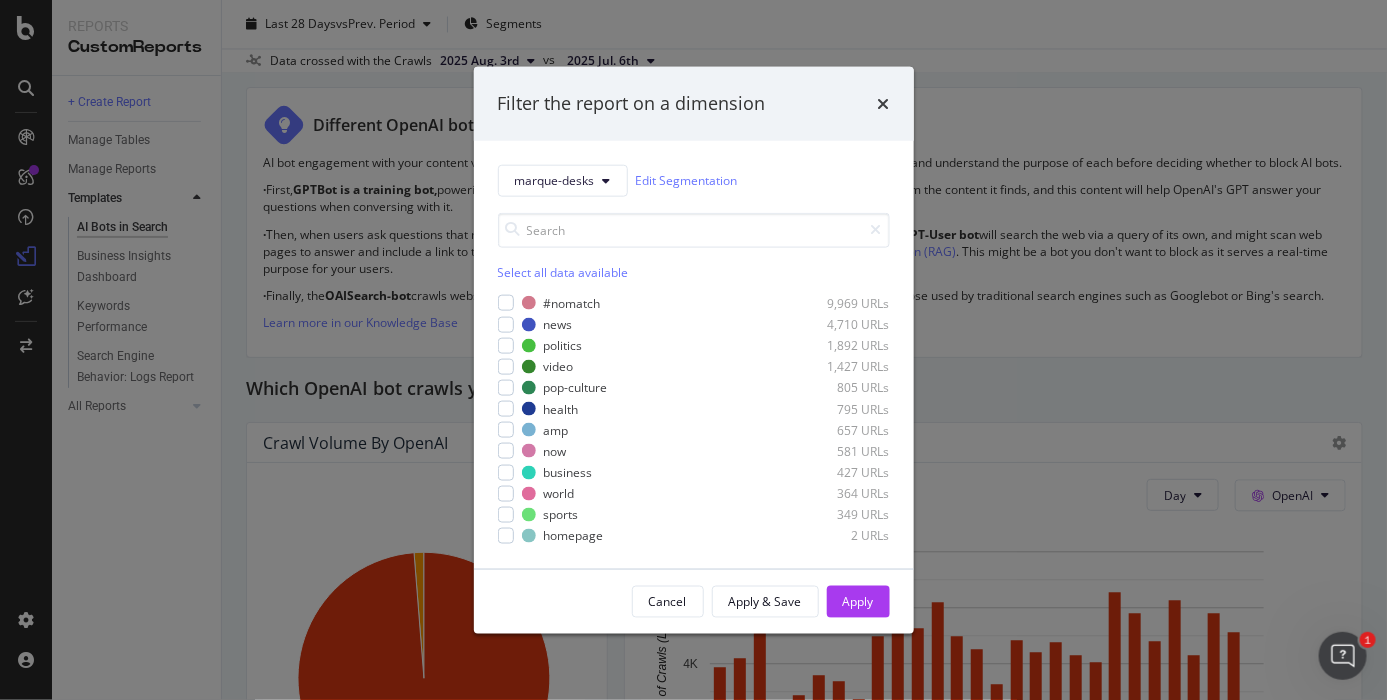 click on "Select all data available" at bounding box center [694, 271] 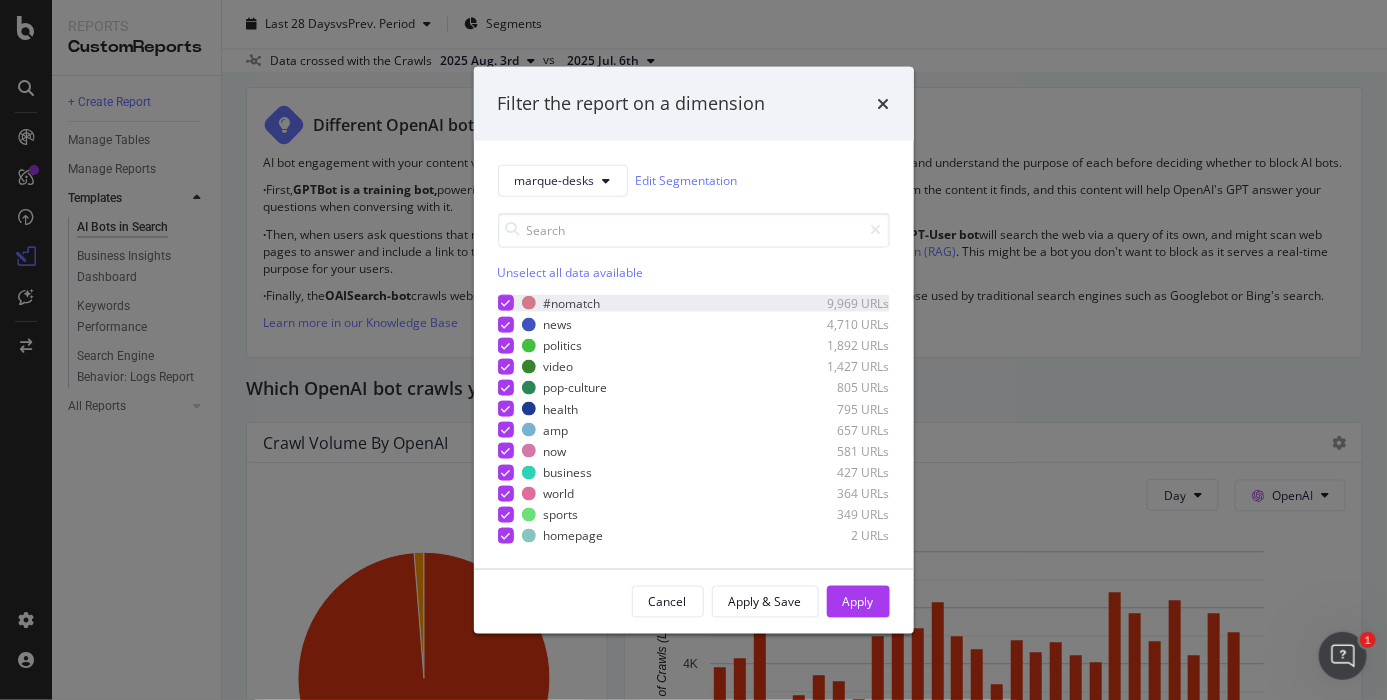 click at bounding box center (505, 303) 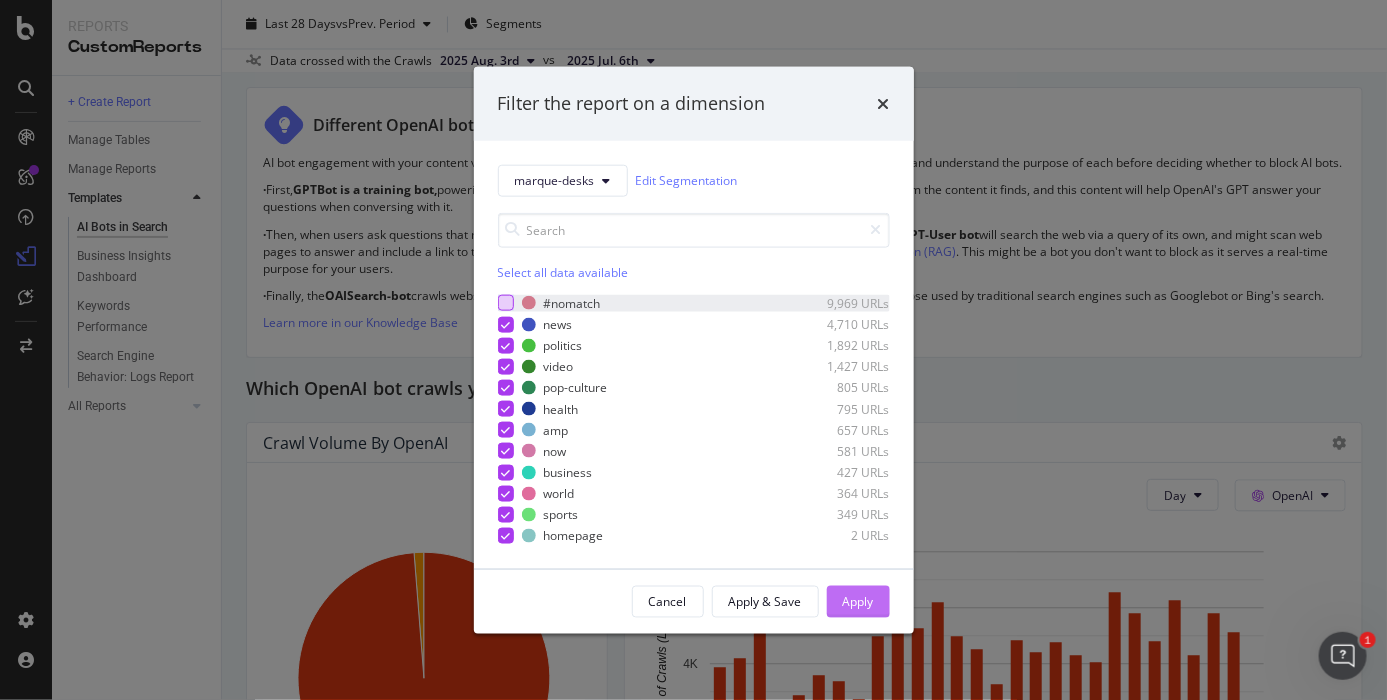 click on "Apply" at bounding box center [858, 601] 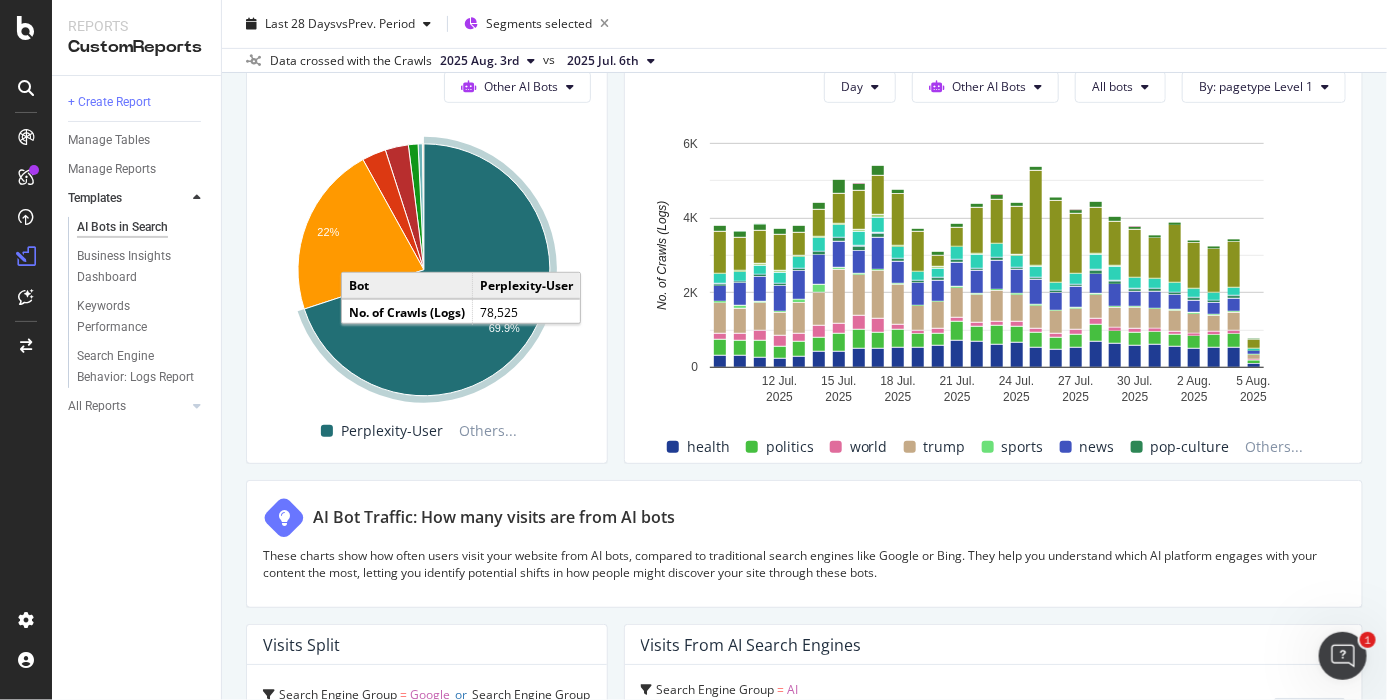scroll, scrollTop: 2809, scrollLeft: 0, axis: vertical 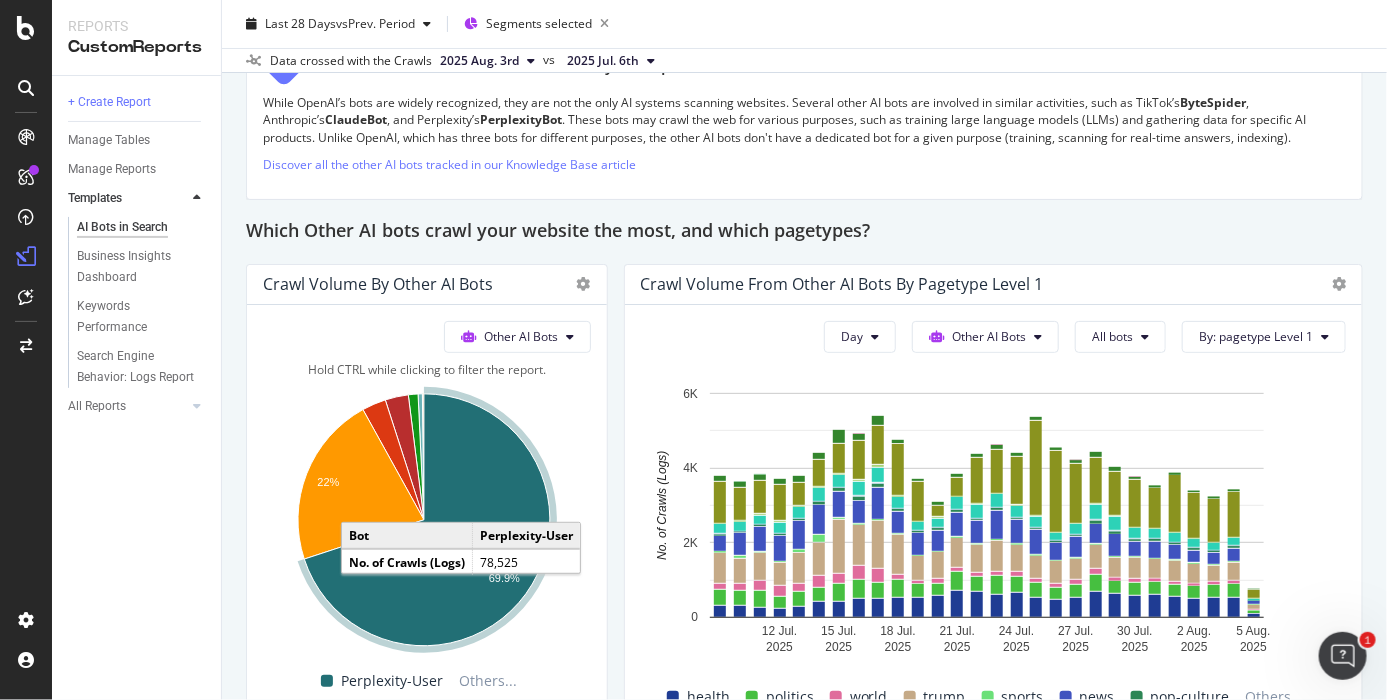 click 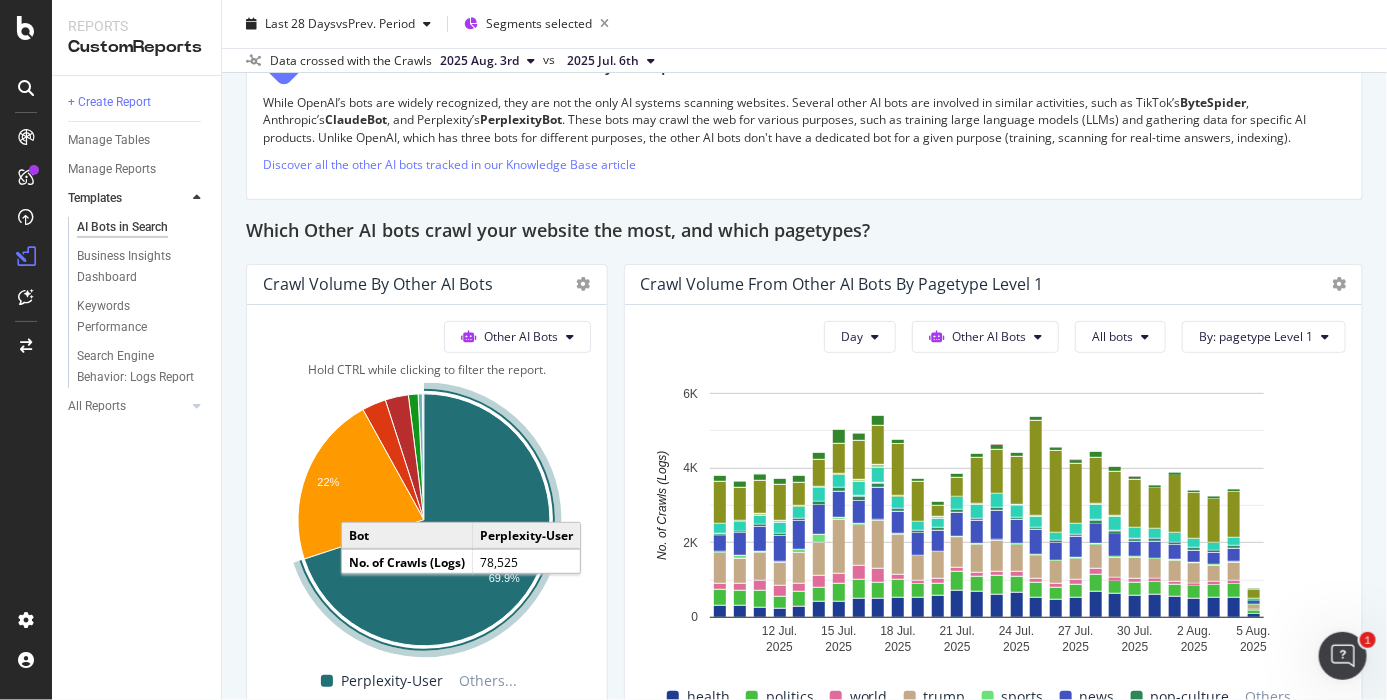 scroll, scrollTop: 2559, scrollLeft: 0, axis: vertical 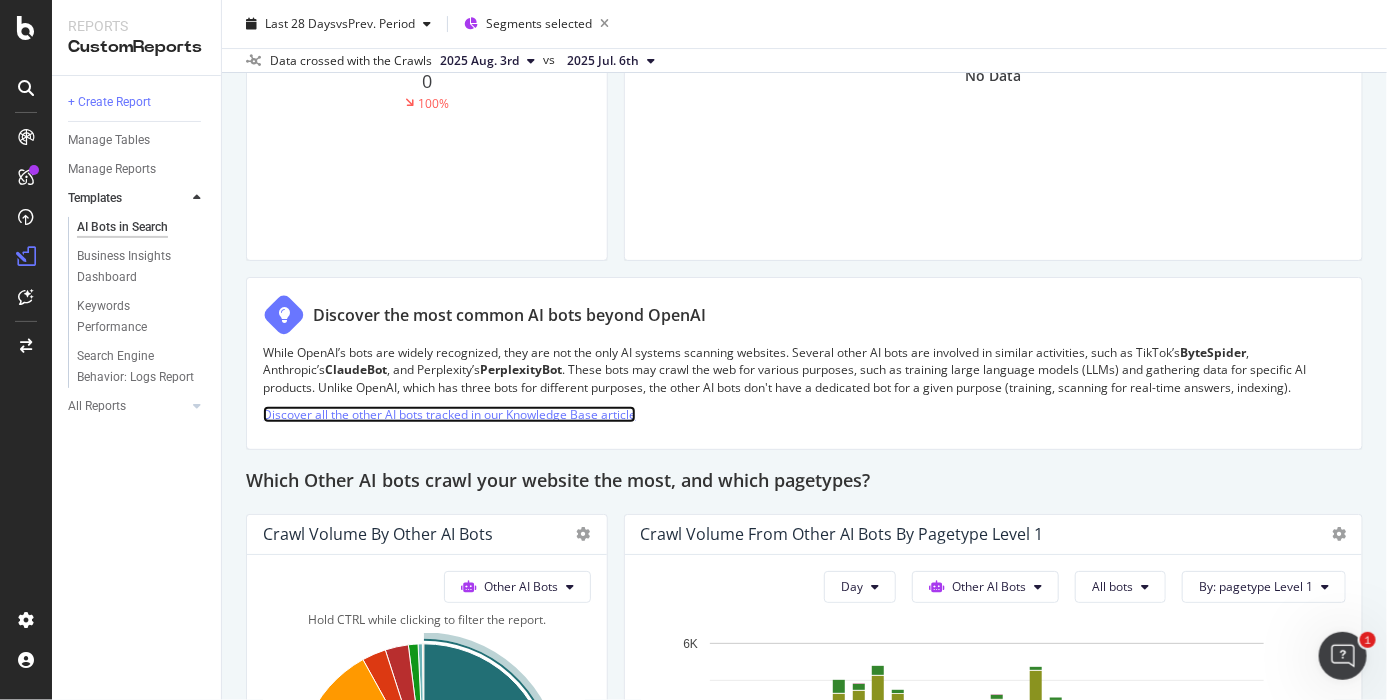 click on "Discover all the other AI bots tracked in our Knowledge Base article" at bounding box center (449, 414) 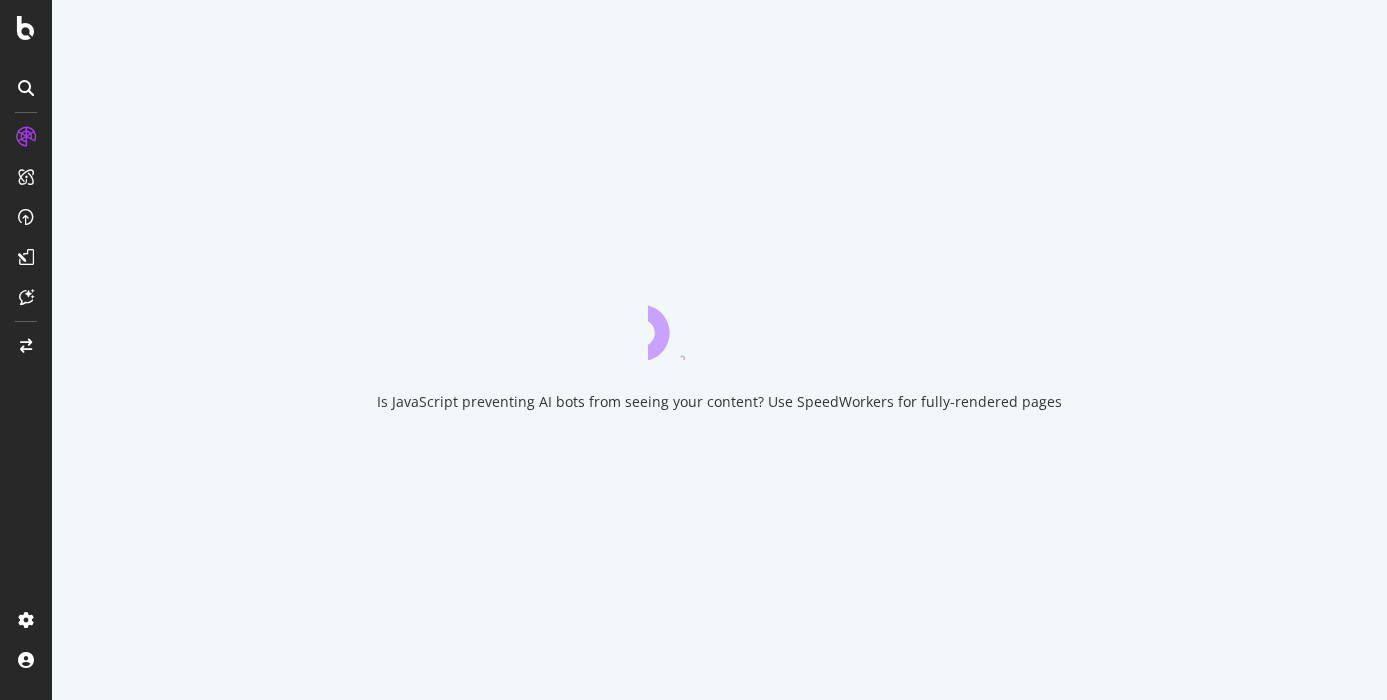 scroll, scrollTop: 0, scrollLeft: 0, axis: both 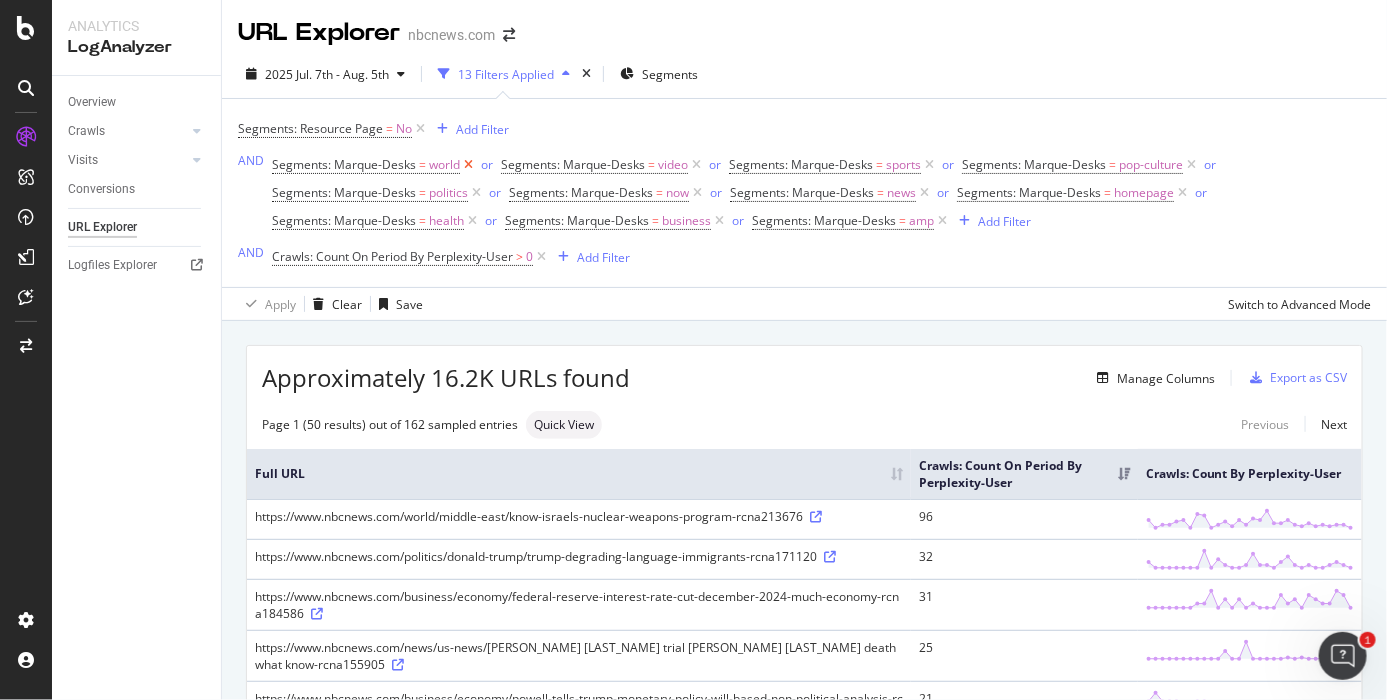 click at bounding box center (468, 165) 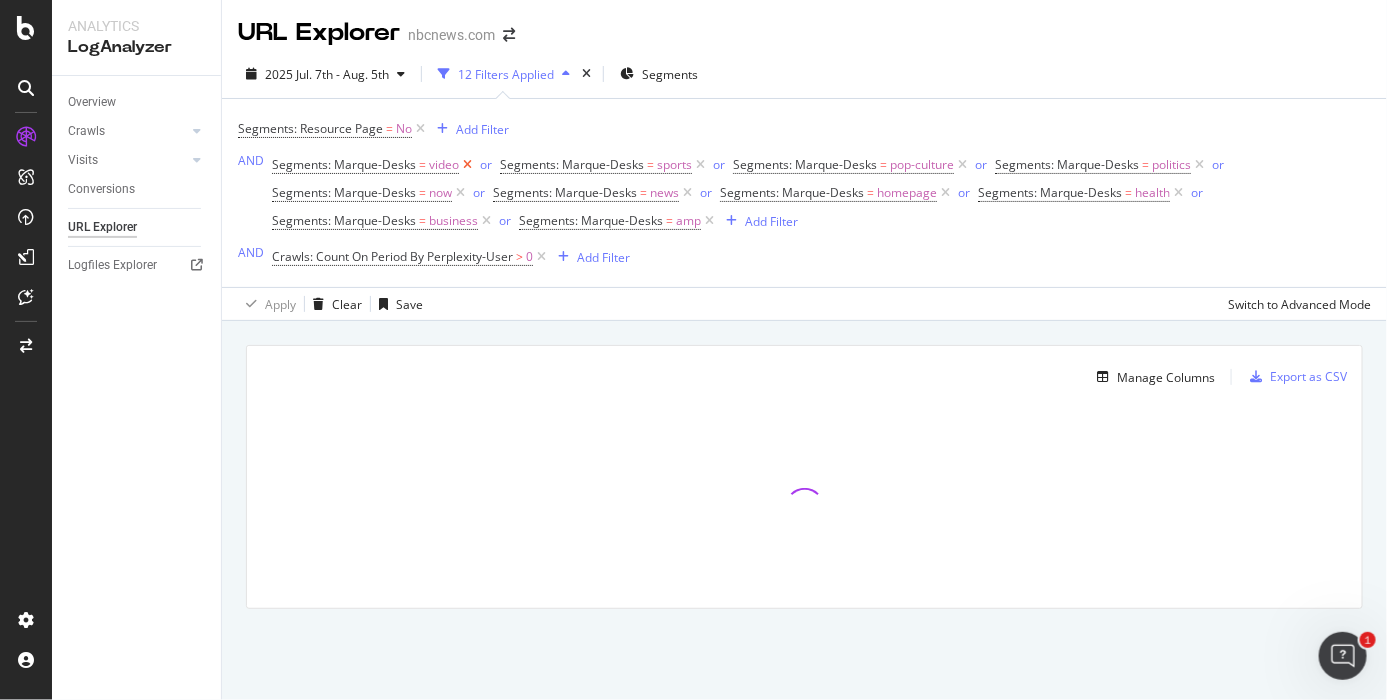 click at bounding box center (467, 165) 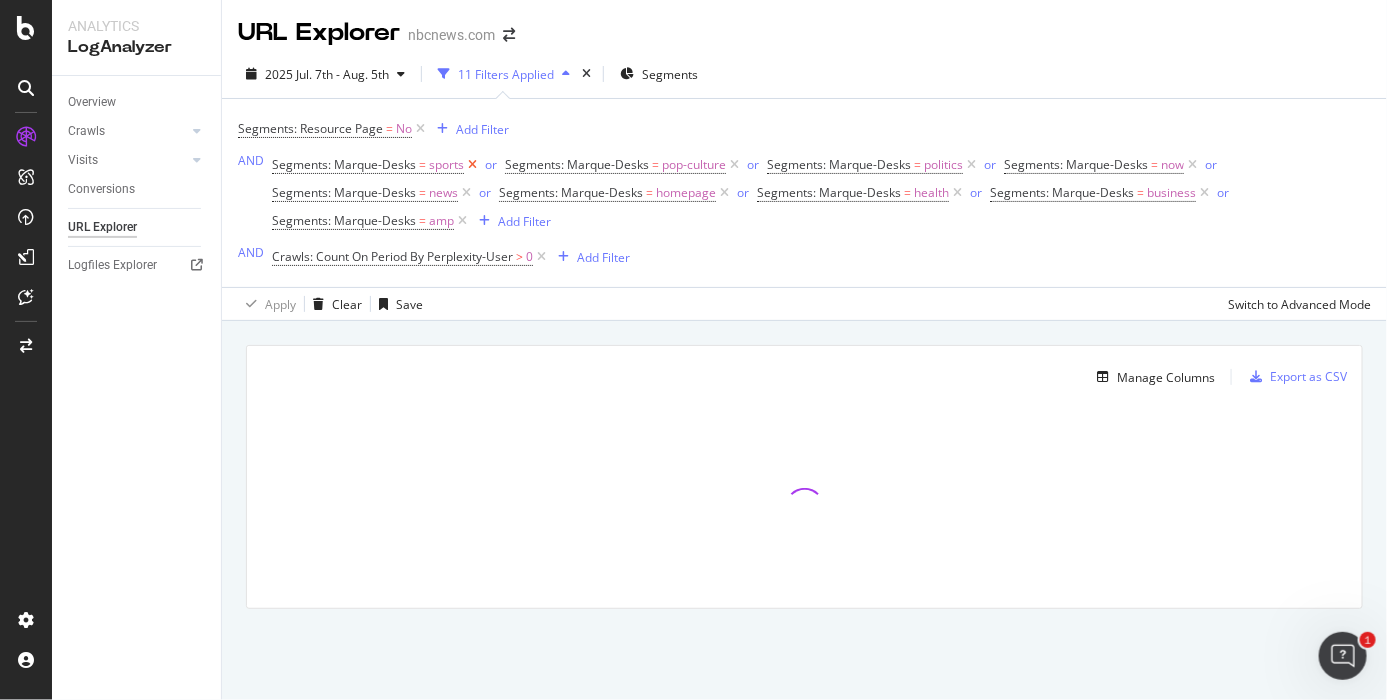 click at bounding box center (472, 165) 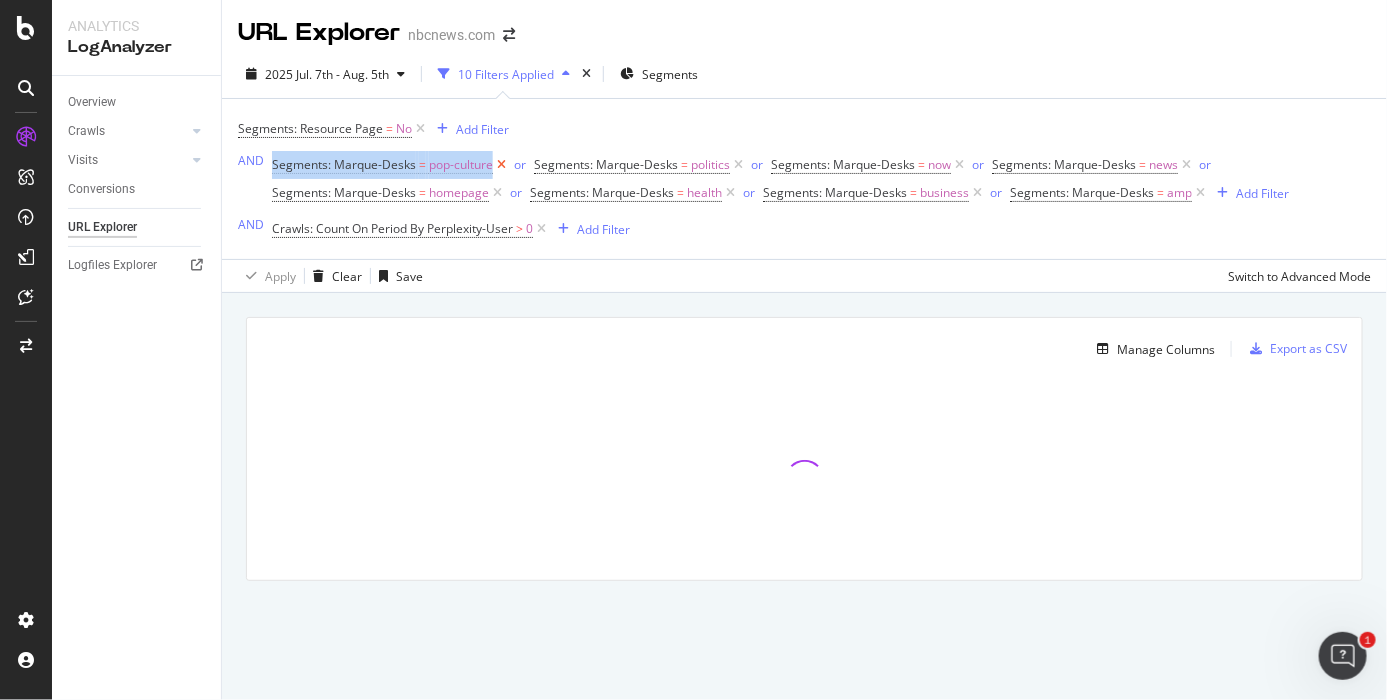 click on "pop-culture" at bounding box center (461, 165) 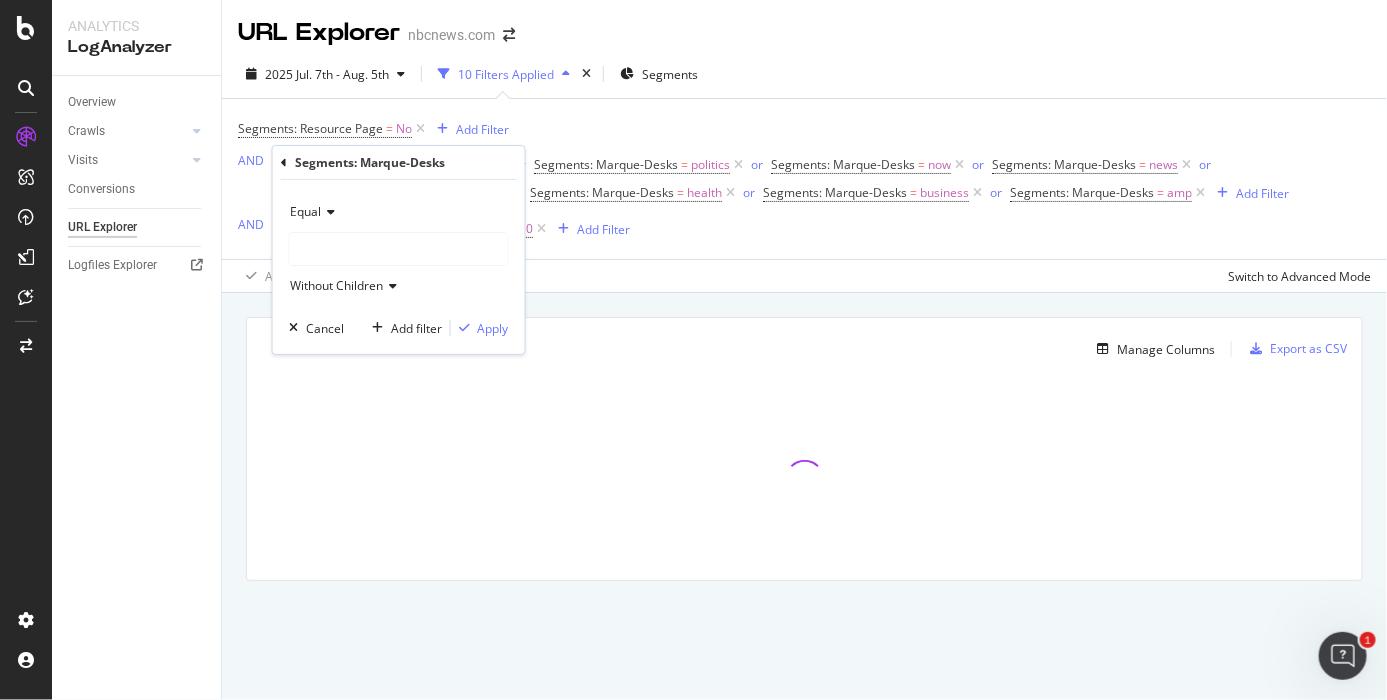 click on "Segments: Resource Page   =     No Add Filter AND Segments: Marque-Desks   =     pop-culture or Segments: Marque-Desks   =     politics or Segments: Marque-Desks   =     now or Segments: Marque-Desks   =     news or Segments: Marque-Desks   =     homepage or Segments: Marque-Desks   =     health or Segments: Marque-Desks   =     business or Segments: Marque-Desks   =     amp Add Filter AND Crawls: Count On Period By Perplexity-User   >     0 Add Filter" at bounding box center (804, 179) 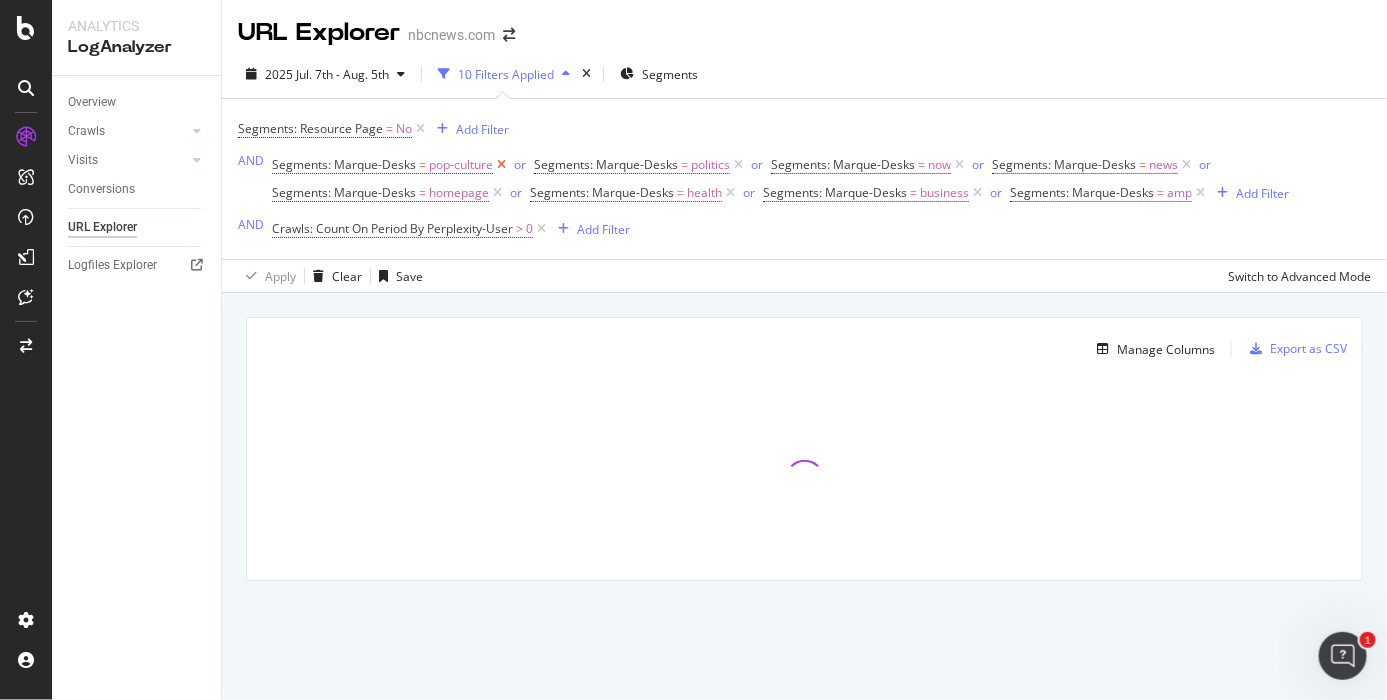 click at bounding box center (501, 165) 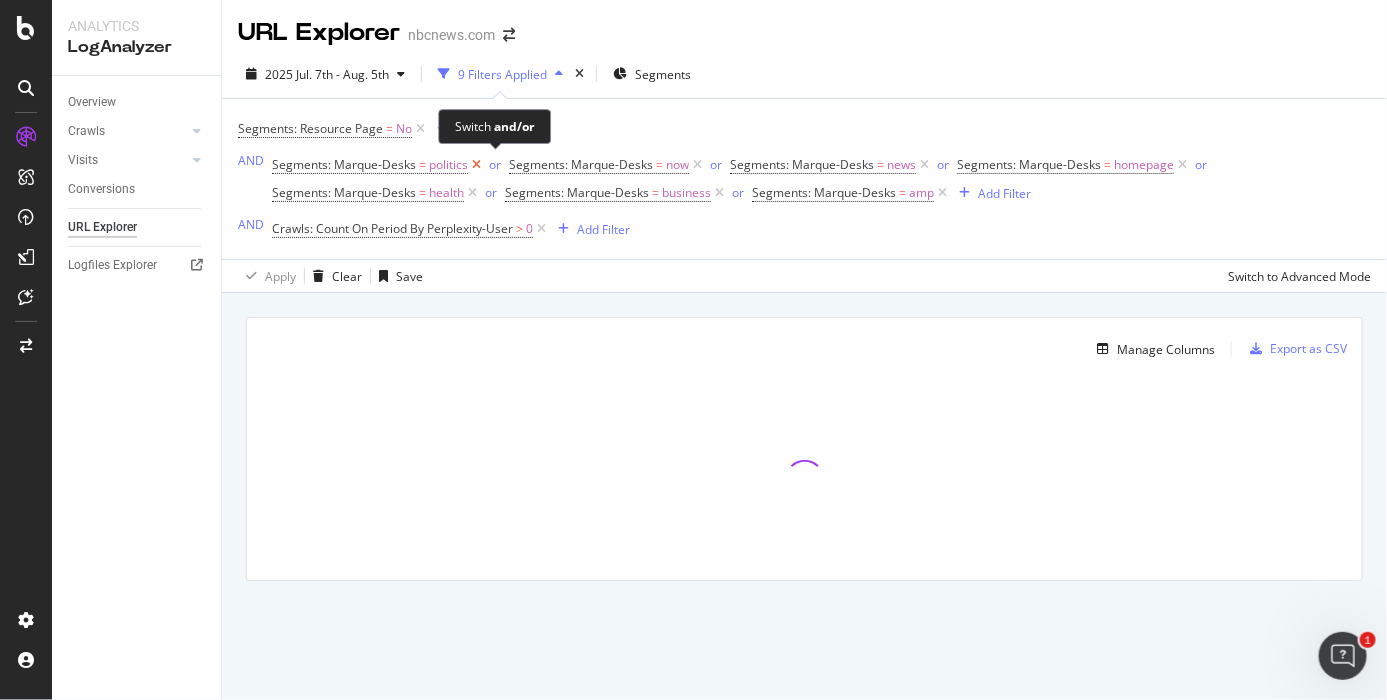 click on "or" at bounding box center [497, 165] 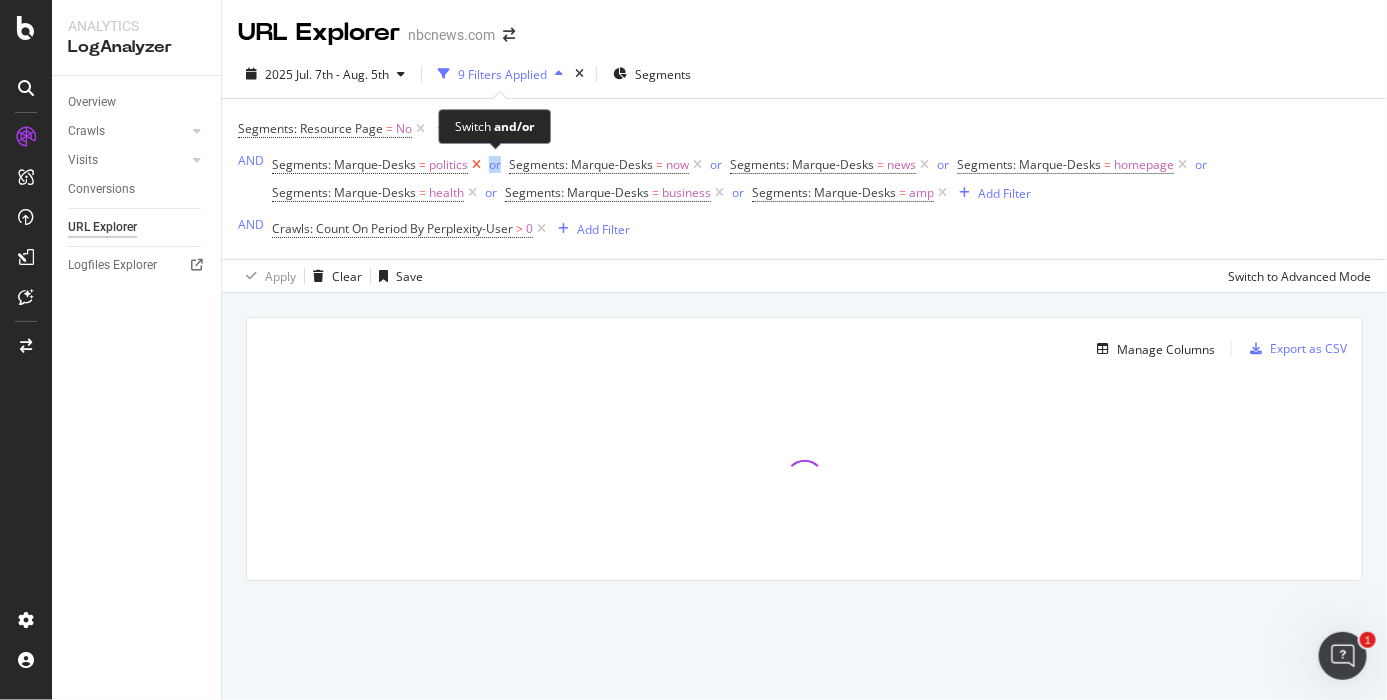 click on "or" at bounding box center [497, 165] 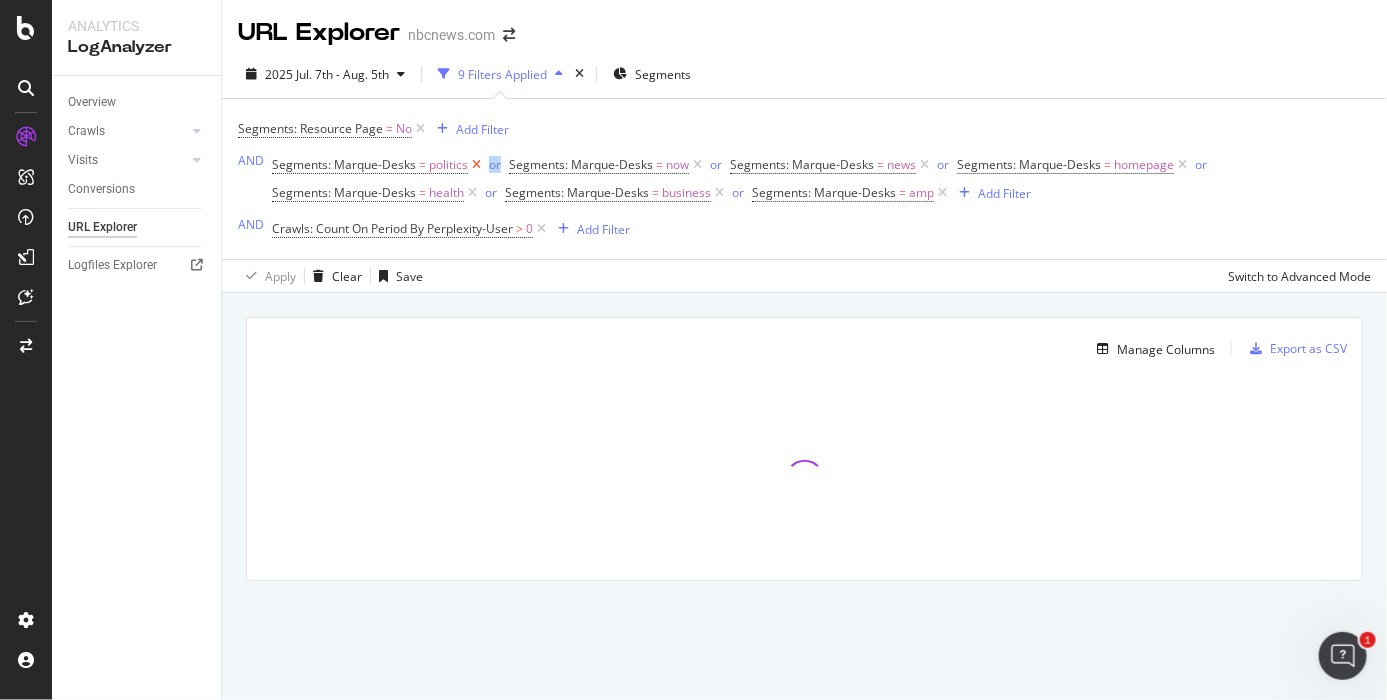 click at bounding box center (476, 165) 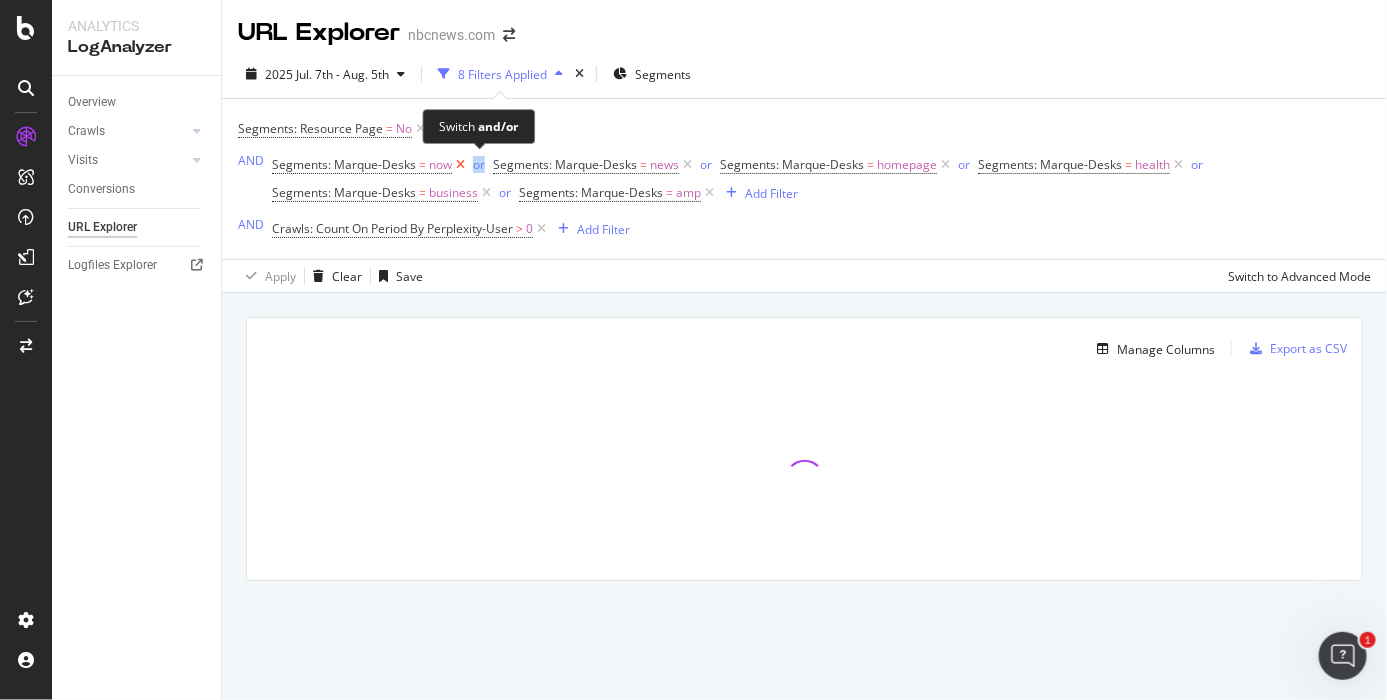 click on "or" at bounding box center (479, 164) 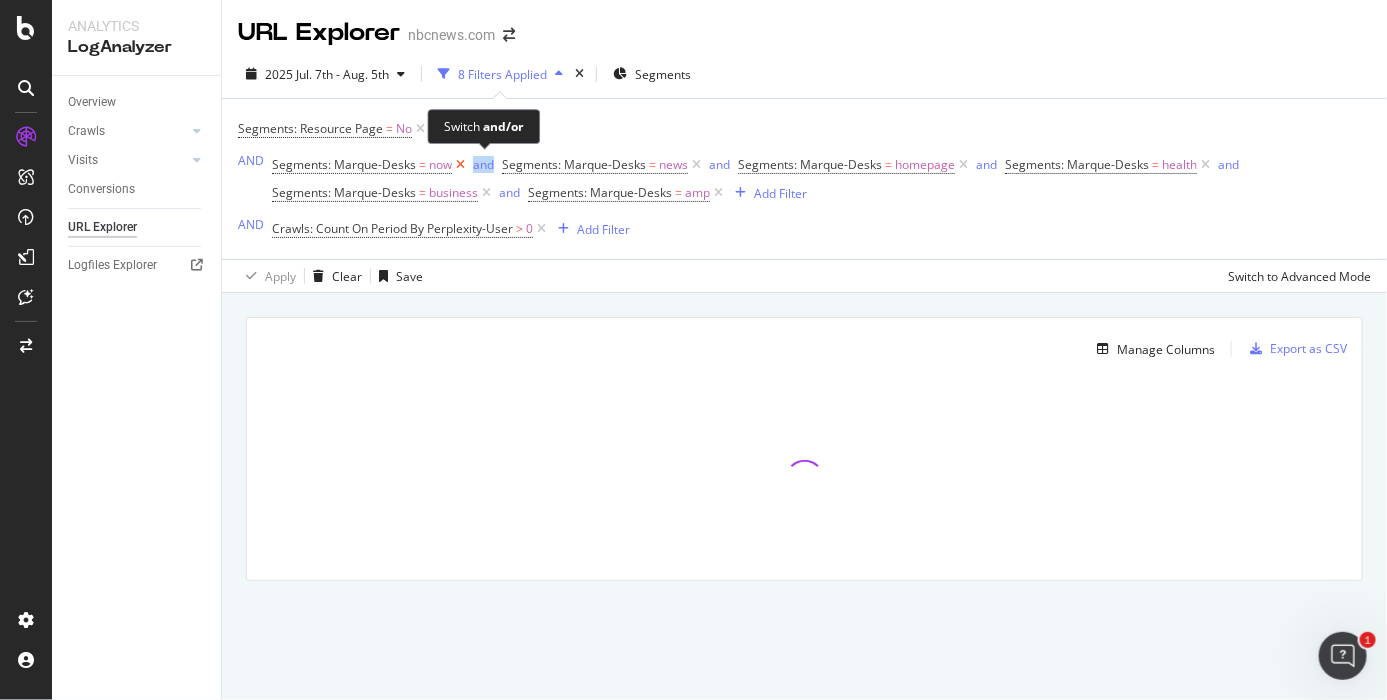 click on "and" at bounding box center (483, 164) 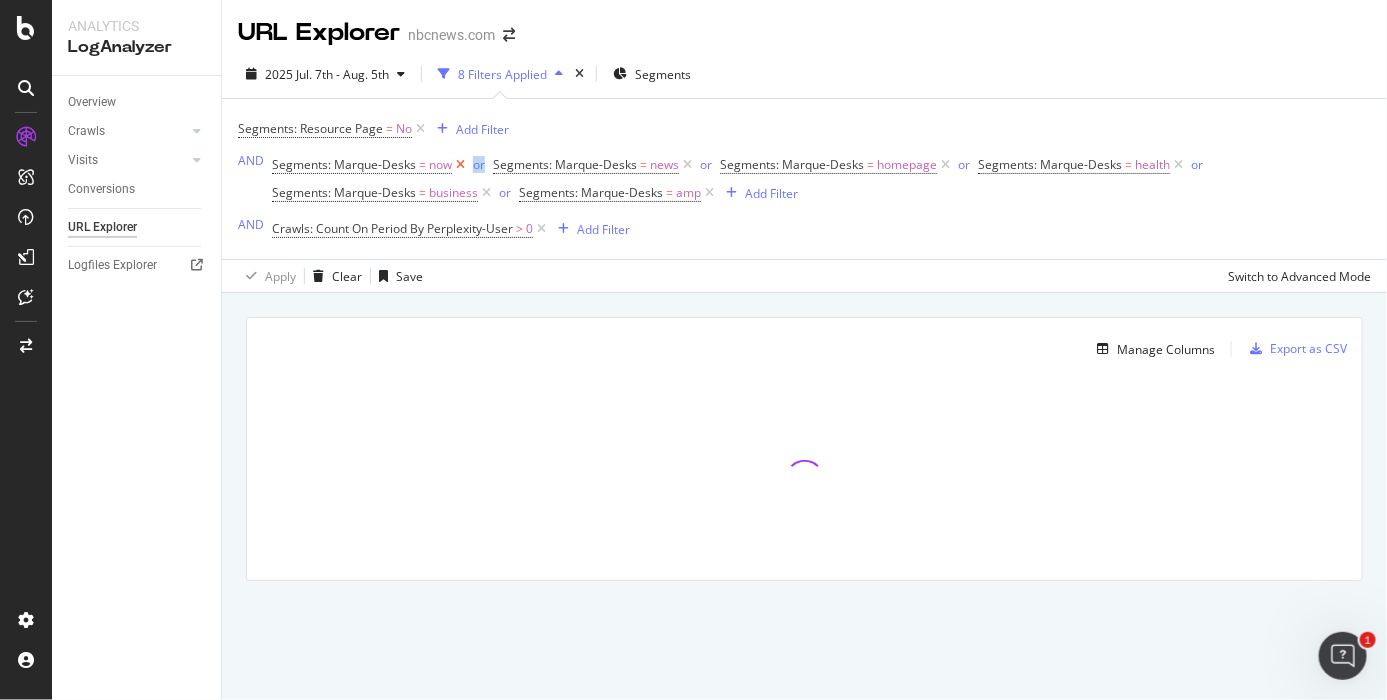 click at bounding box center (460, 165) 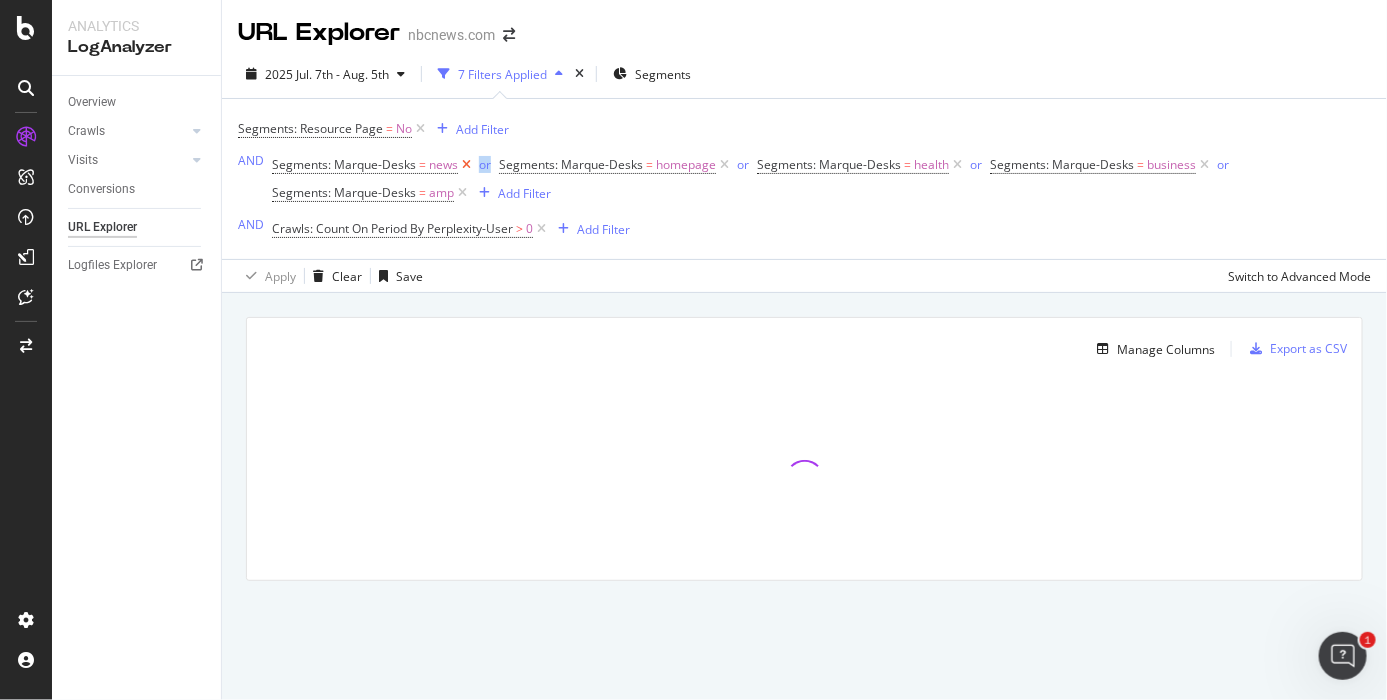 click at bounding box center [466, 165] 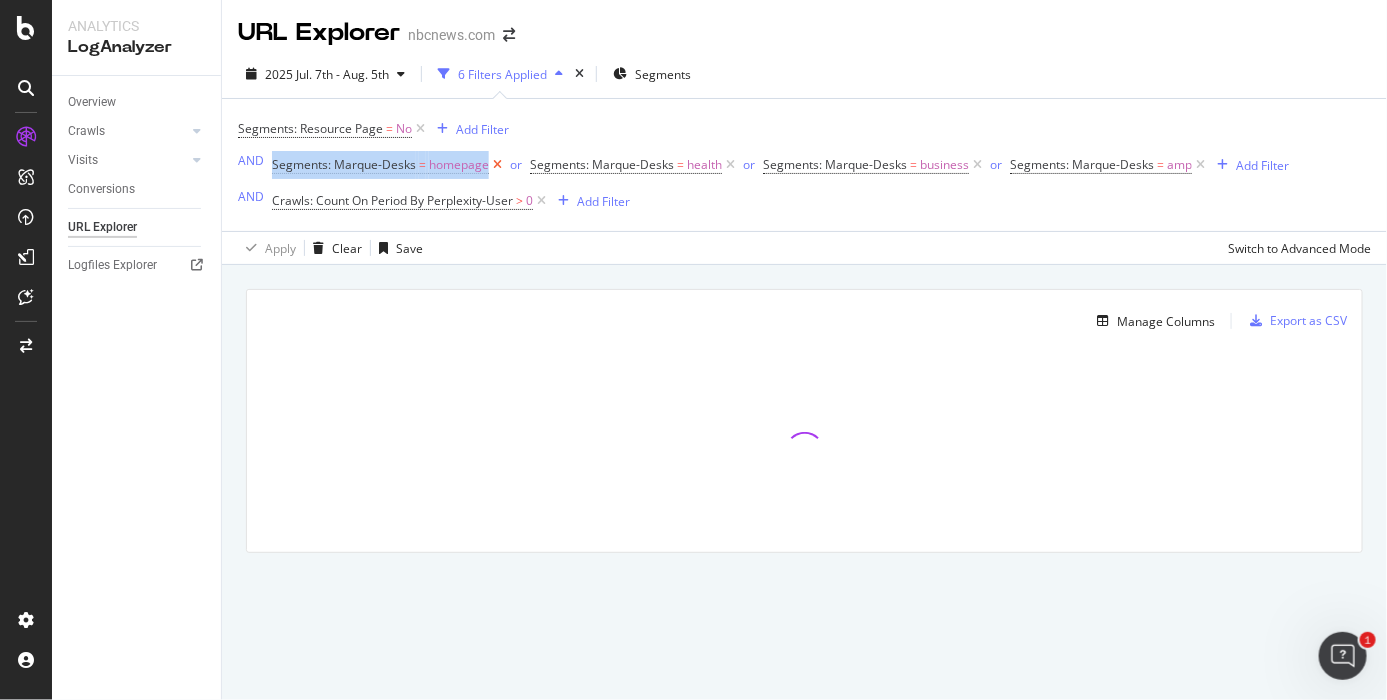 click on "homepage" at bounding box center [459, 165] 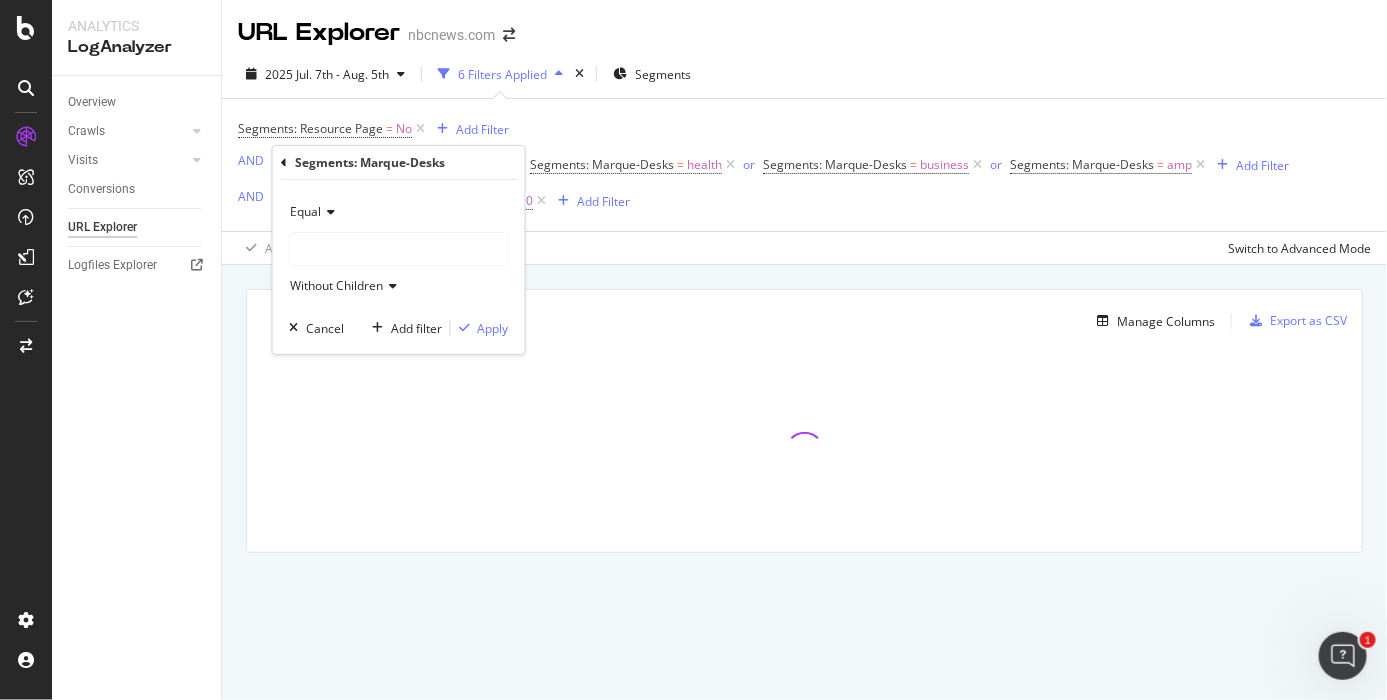 click on "Segments: Resource Page   =     No Add Filter AND Segments: Marque-Desks   =     homepage or Segments: Marque-Desks   =     health or Segments: Marque-Desks   =     business or Segments: Marque-Desks   =     amp Add Filter AND Crawls: Count On Period By Perplexity-User   >     0 Add Filter" at bounding box center [763, 165] 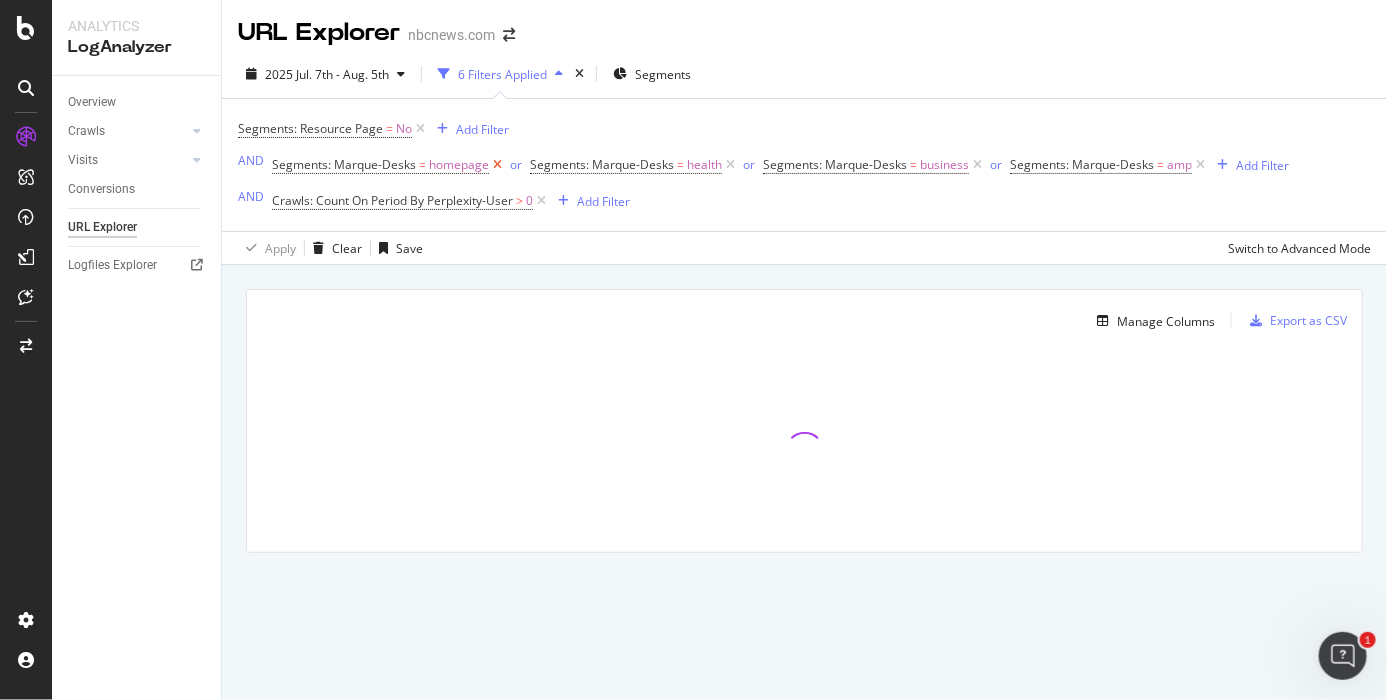 click at bounding box center (497, 165) 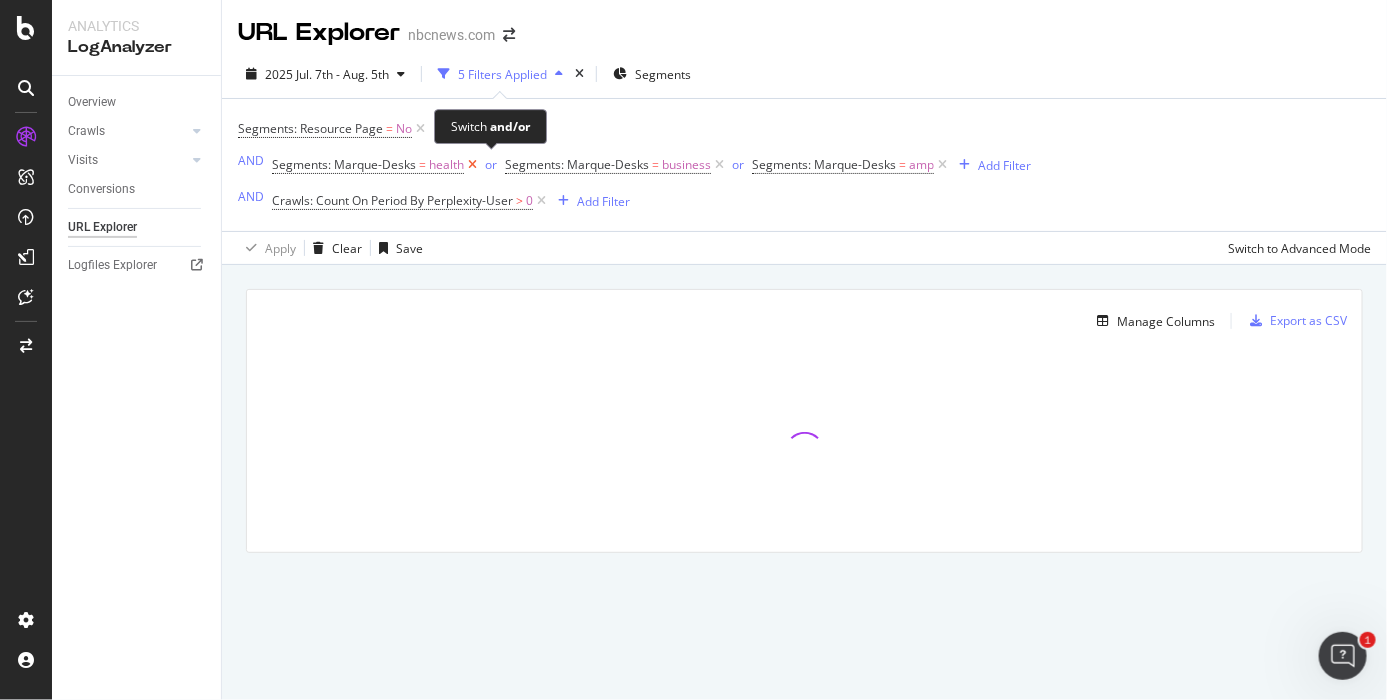 click on "or" at bounding box center (493, 165) 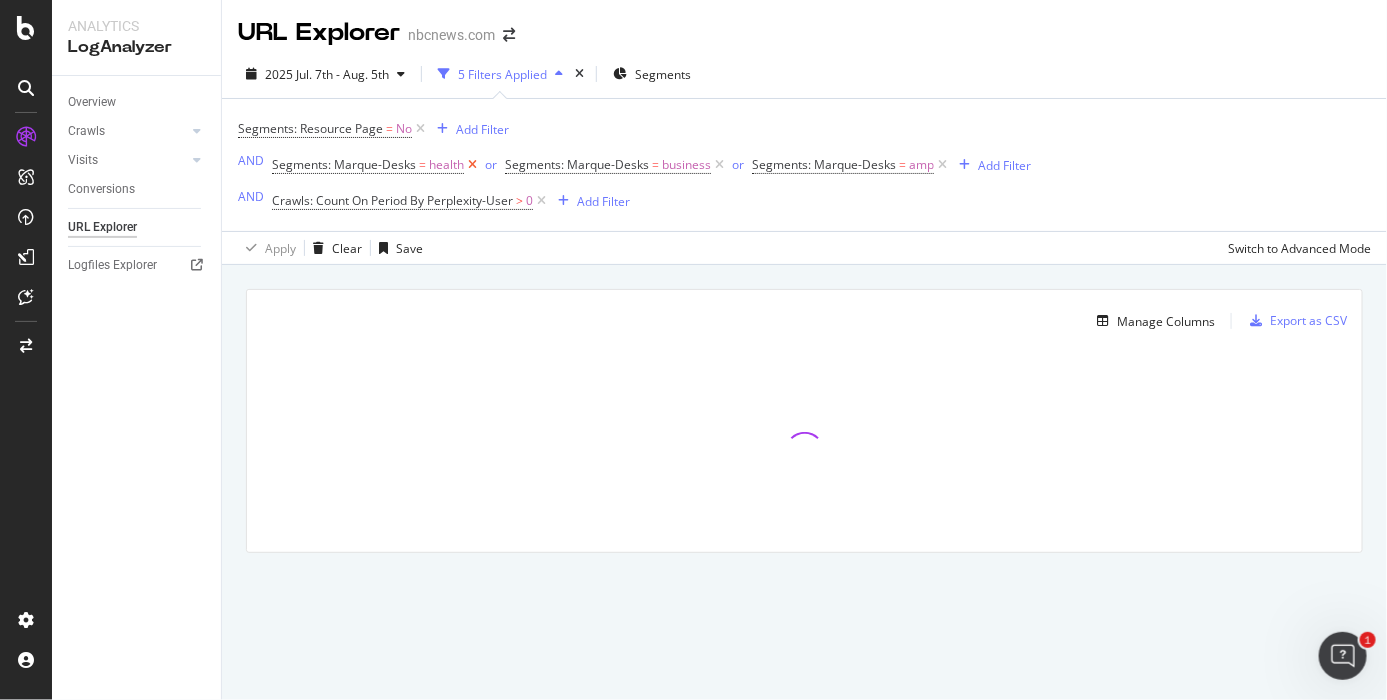 click at bounding box center [472, 165] 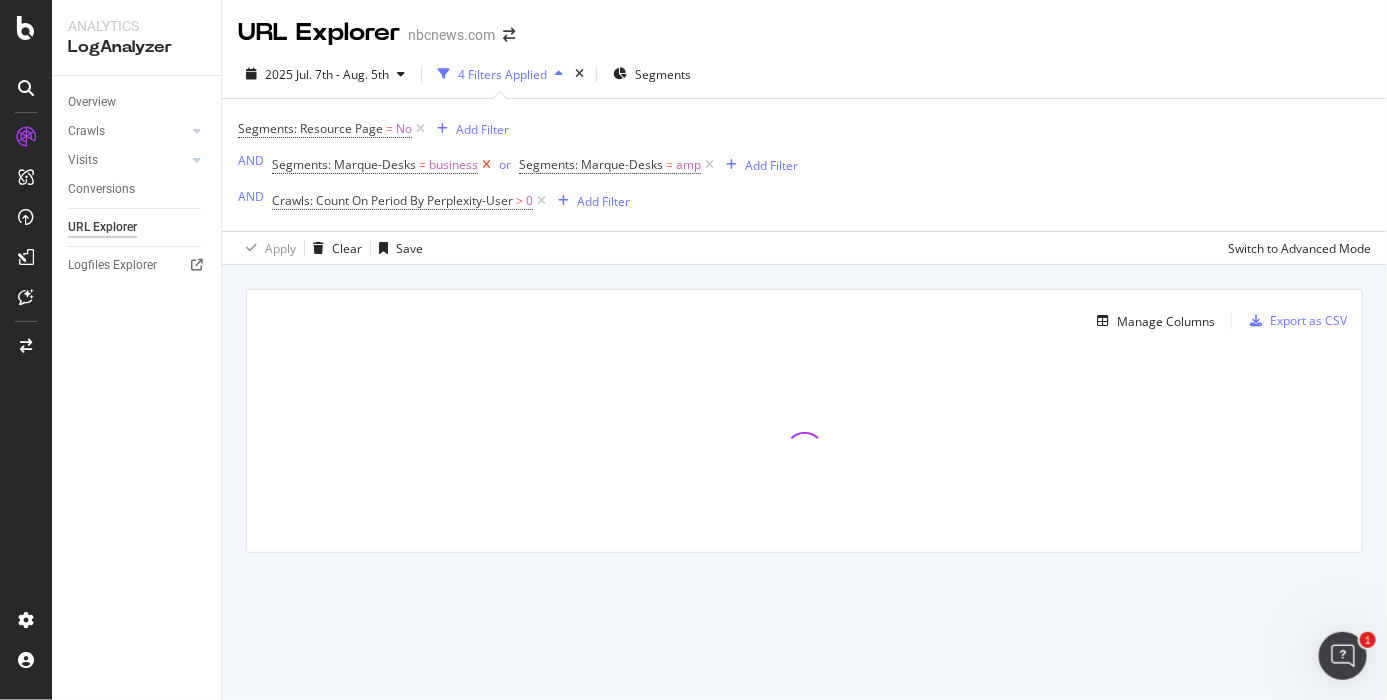 click on "business" at bounding box center [453, 165] 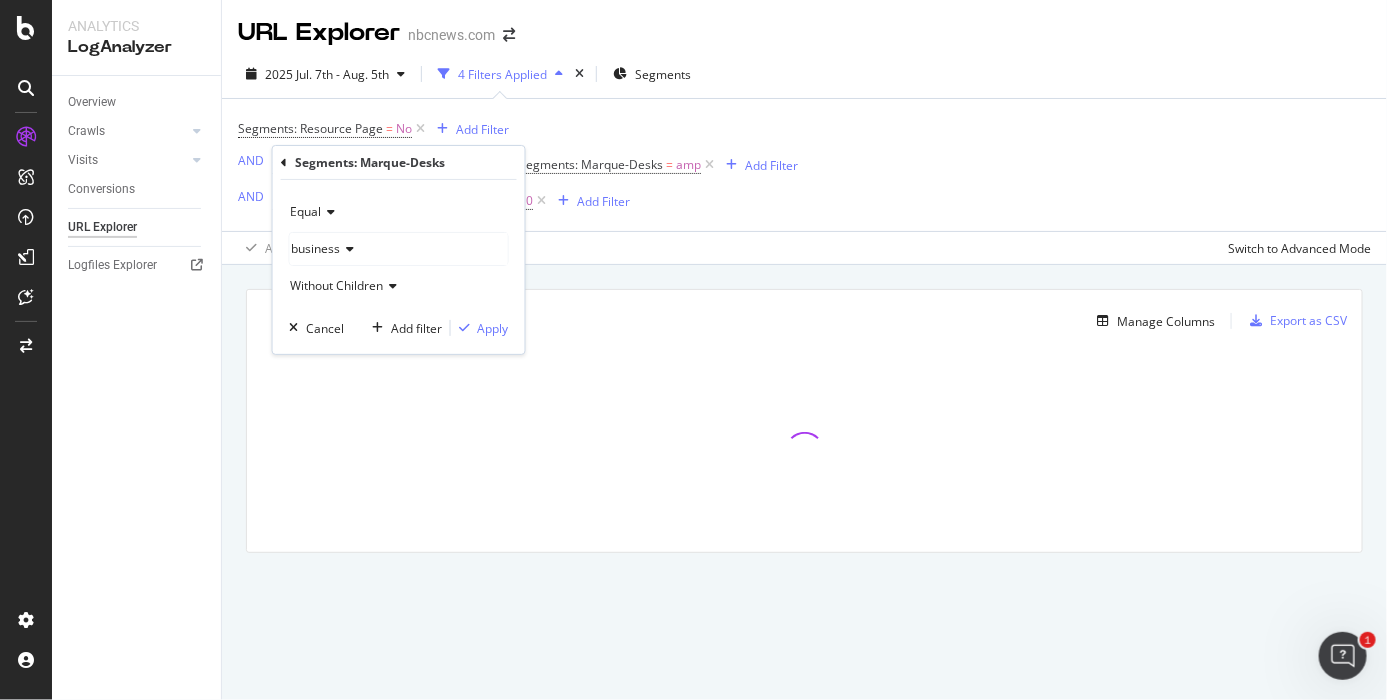 click on "Segments: Resource Page   =     No Add Filter AND Segments: Marque-Desks   =     business or Segments: Marque-Desks   =     amp Add Filter AND Crawls: Count On Period By Perplexity-User   >     0 Add Filter" at bounding box center [518, 165] 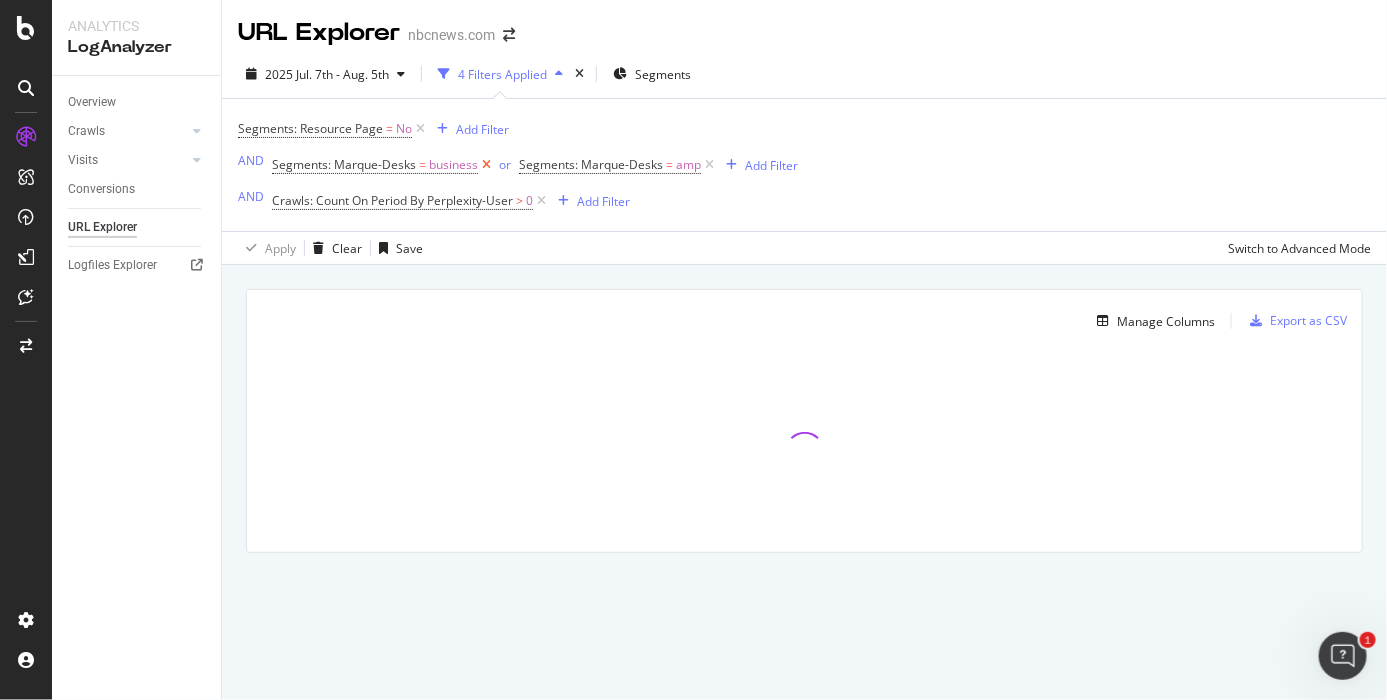 click at bounding box center (486, 165) 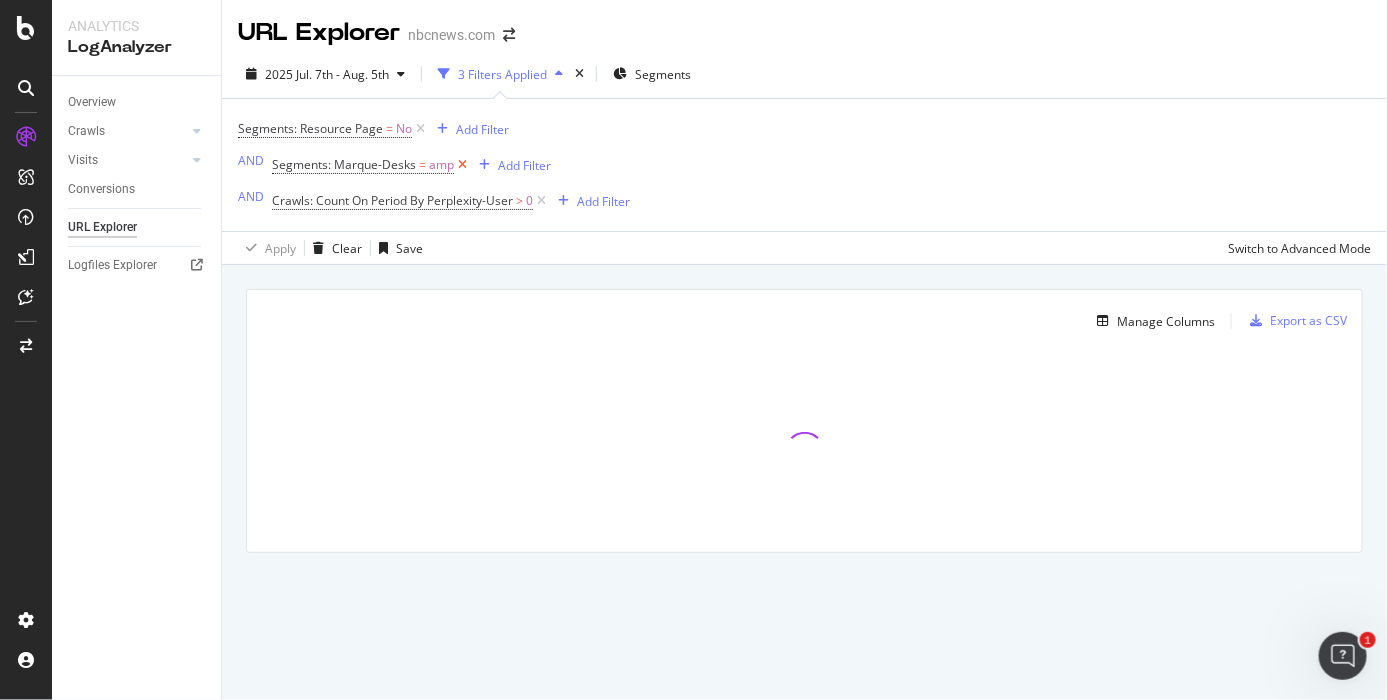 click at bounding box center [462, 165] 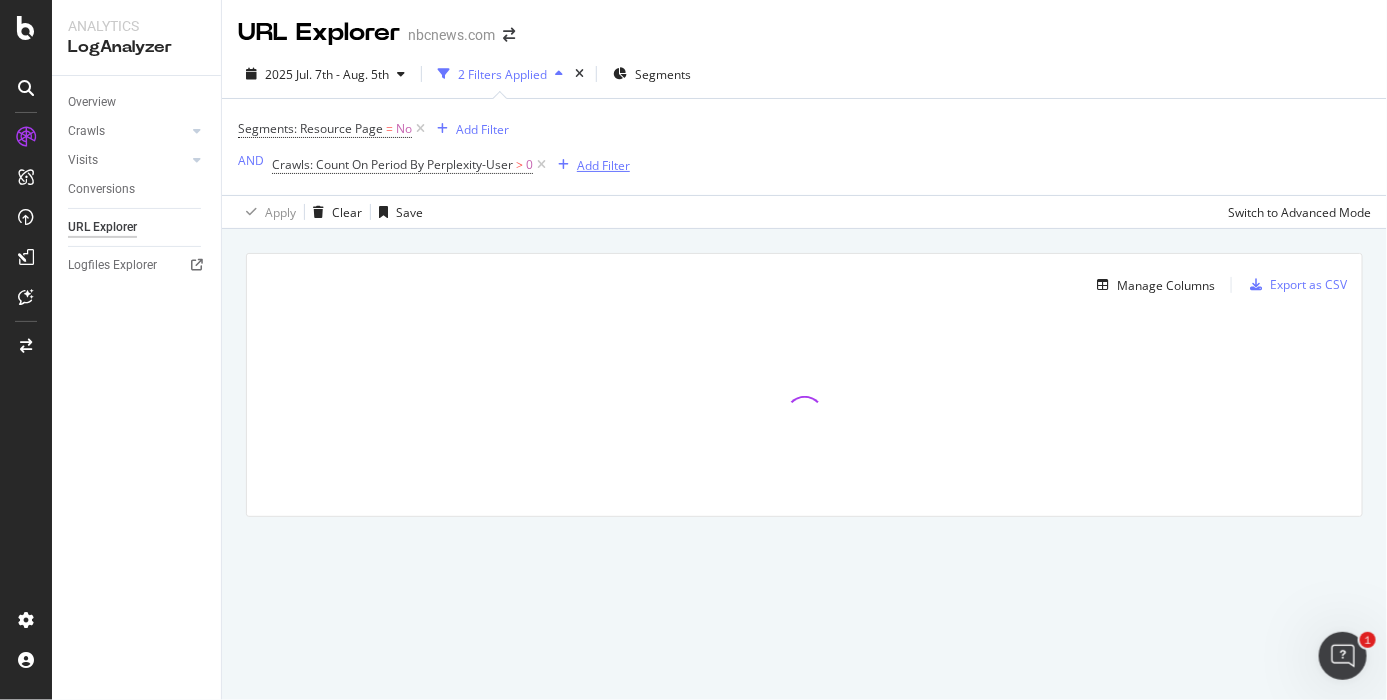 click on "Add Filter" at bounding box center (603, 165) 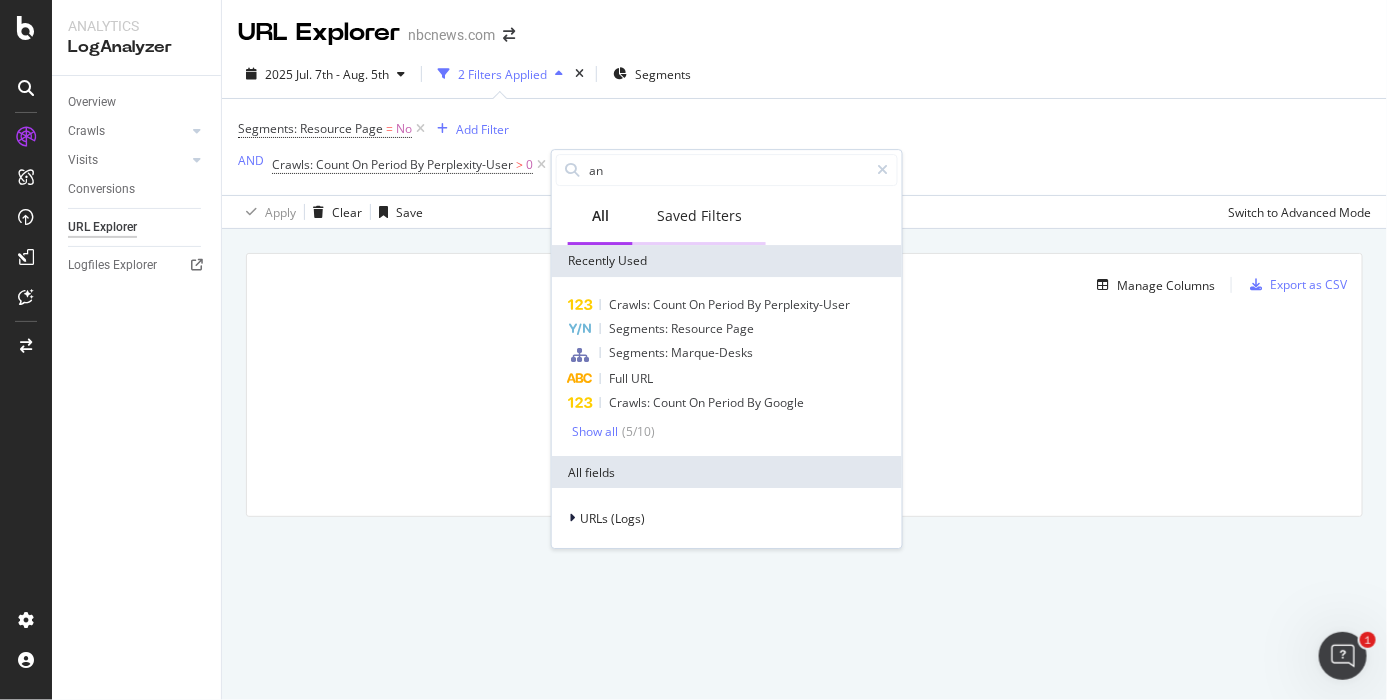 type on "and" 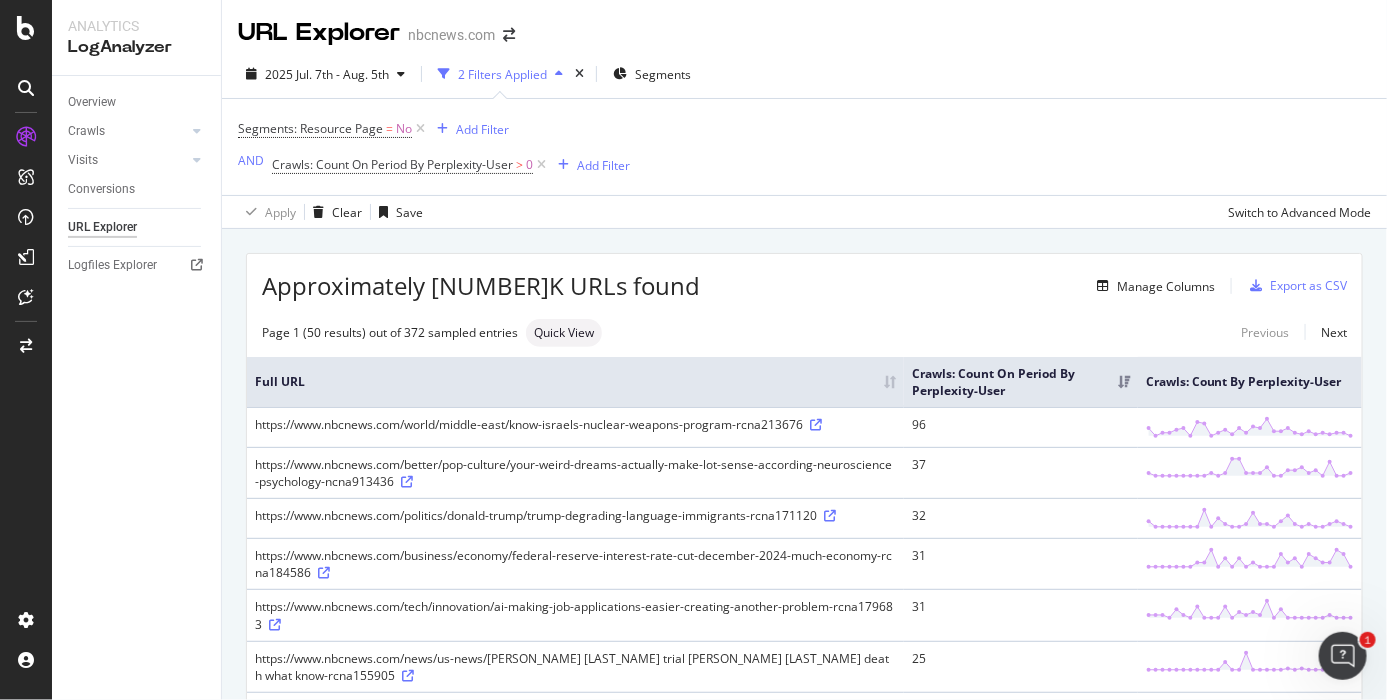 click on "2025 Jul. 7th - Aug. 5th 2 Filters Applied Segments" at bounding box center [804, 78] 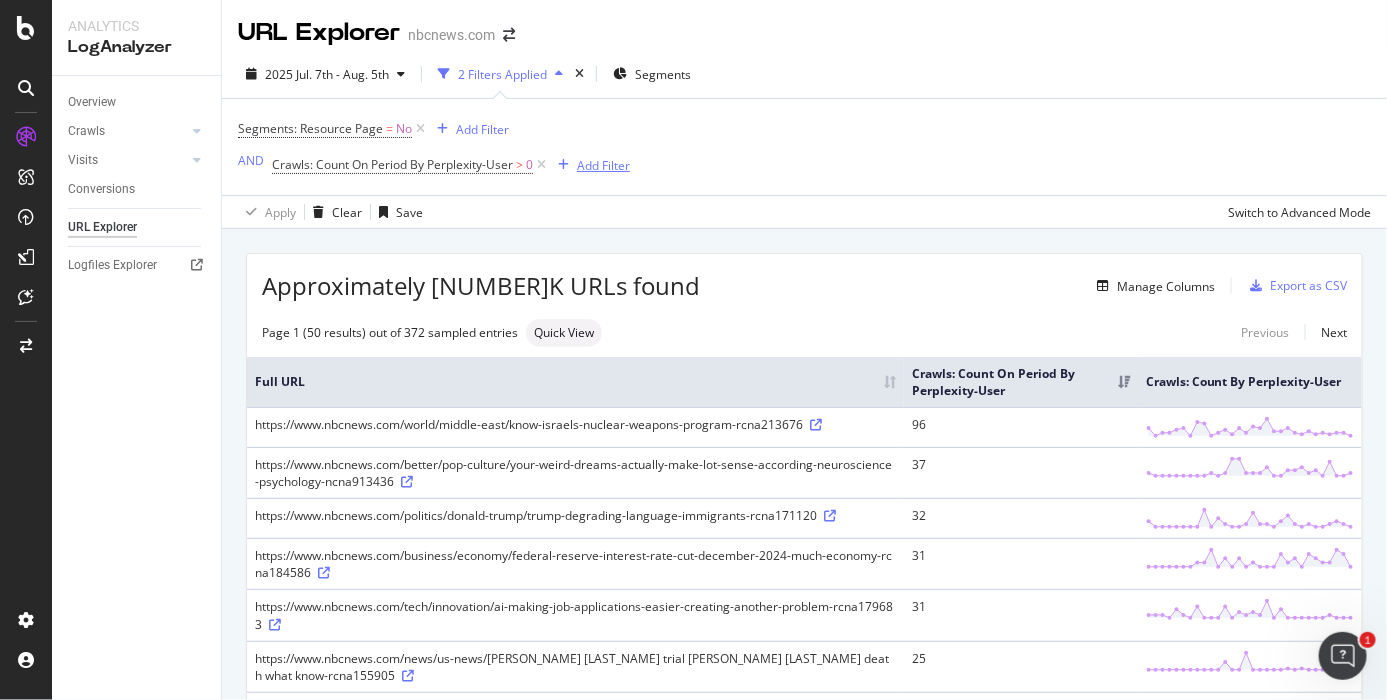 click on "Add Filter" at bounding box center (603, 165) 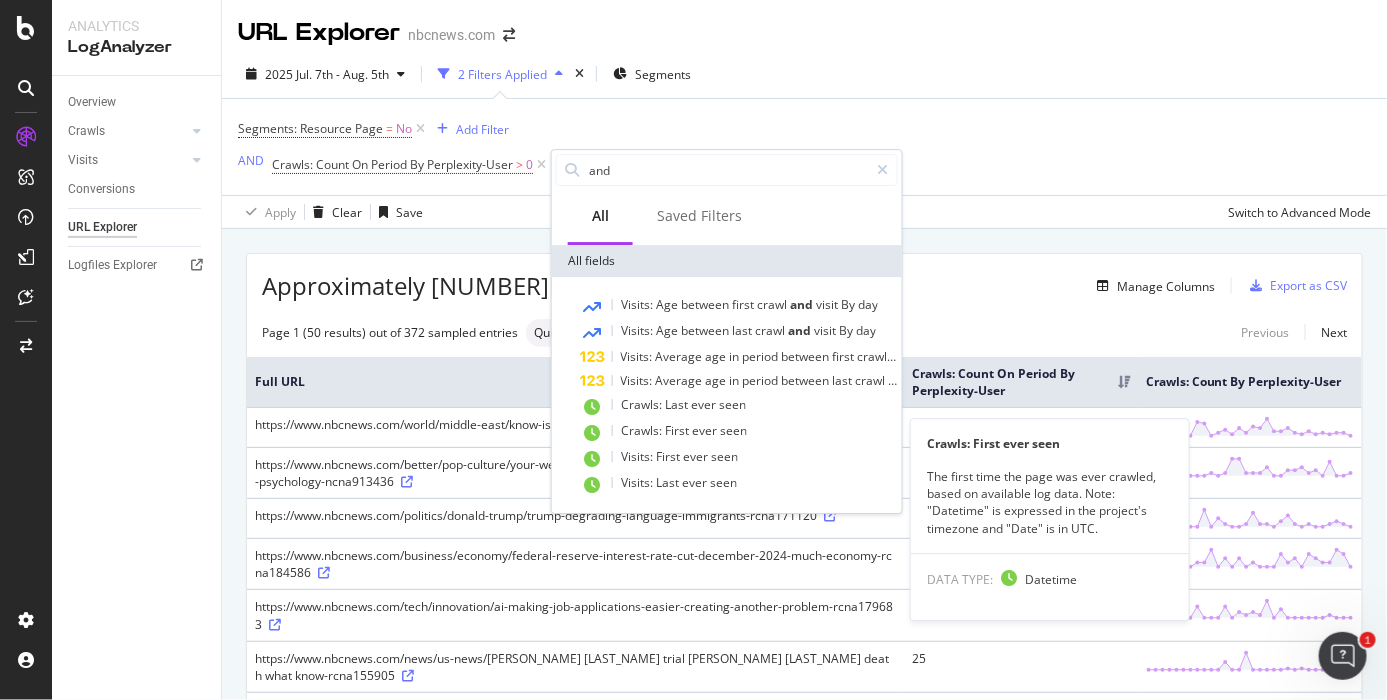 click on "Crawls:   First   ever   seen" at bounding box center (739, 432) 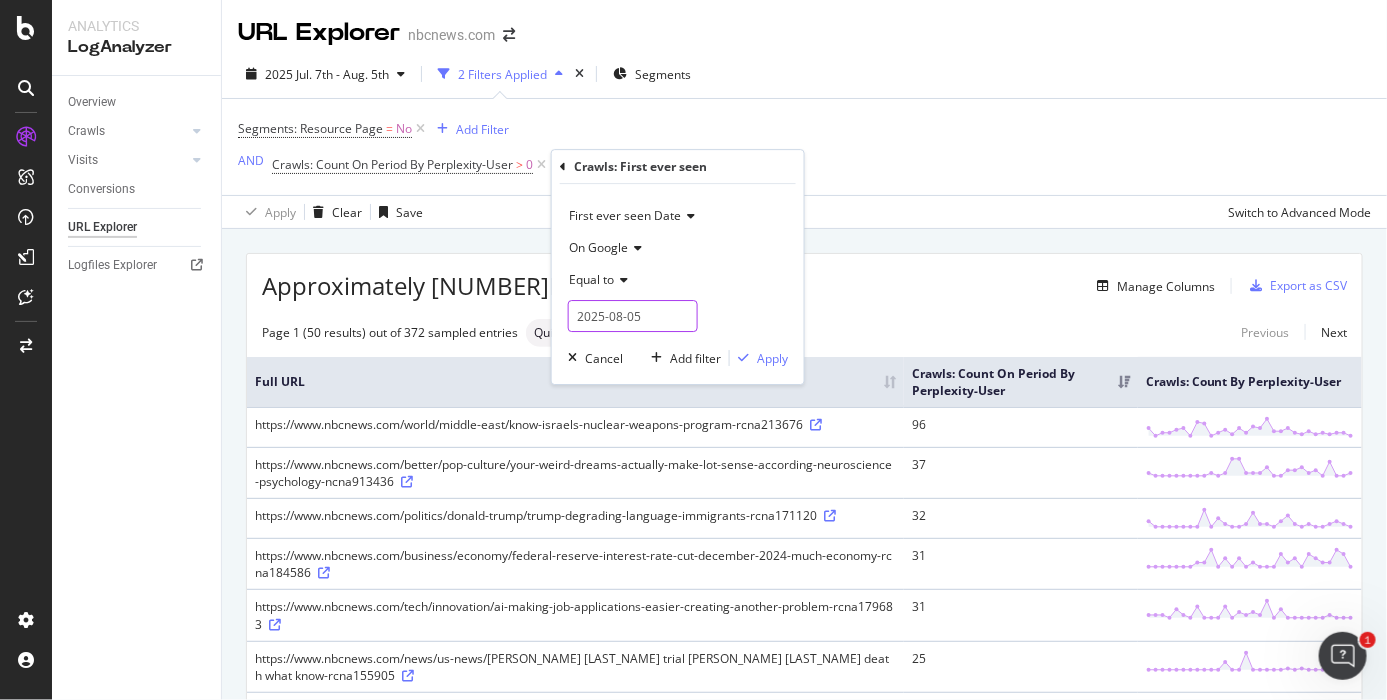 click on "2025-08-05" at bounding box center [633, 316] 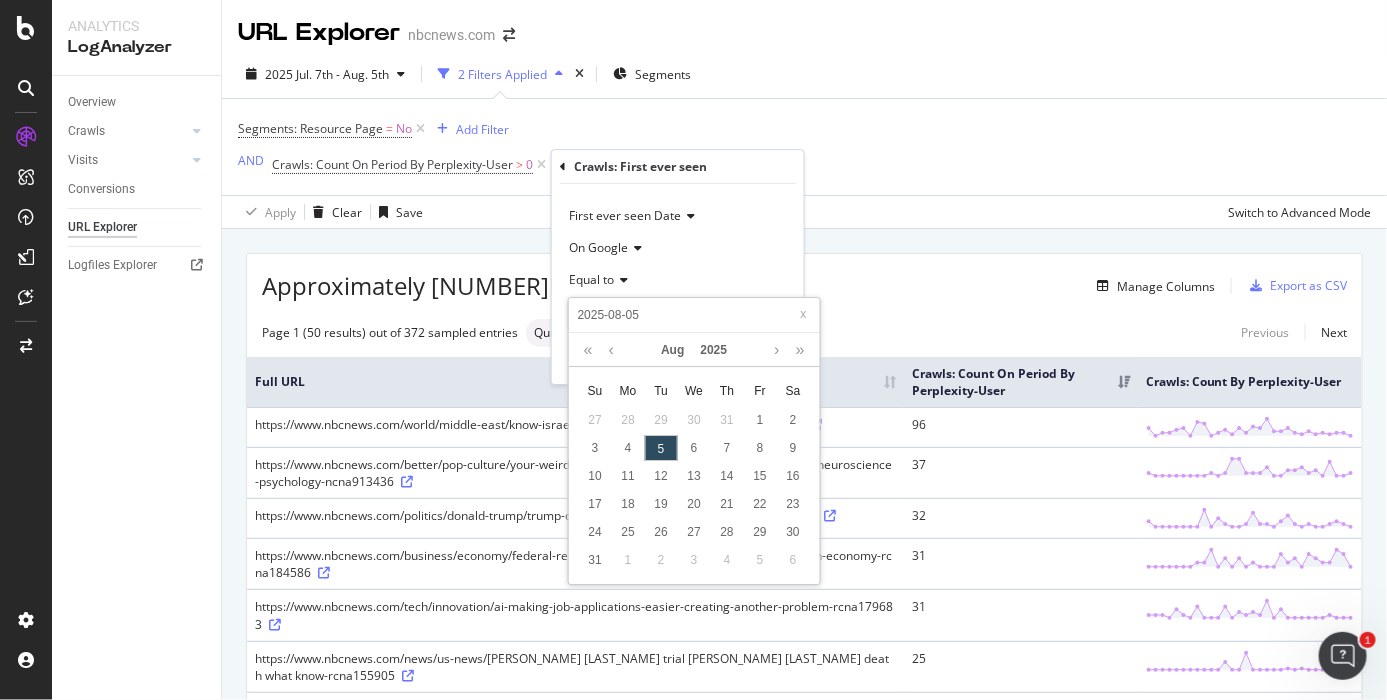 click on "2025-08-05" at bounding box center [694, 315] 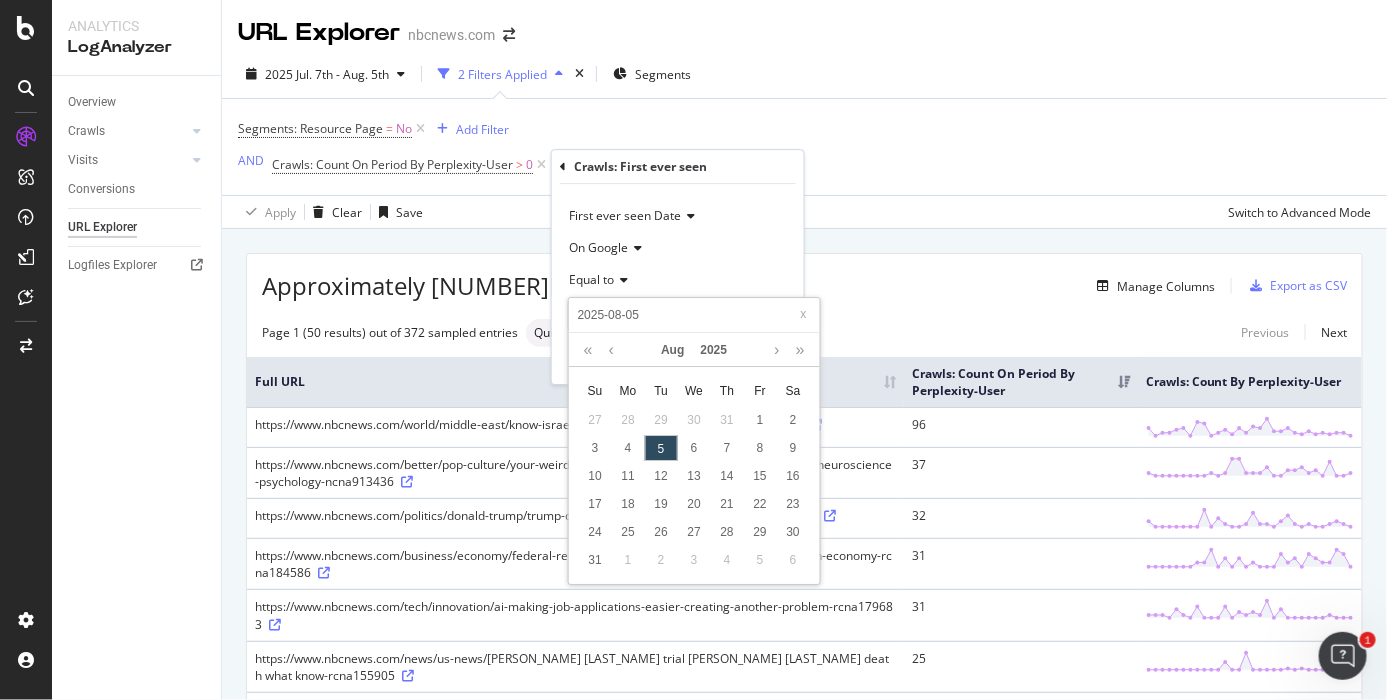 click on "Equal to" at bounding box center (591, 279) 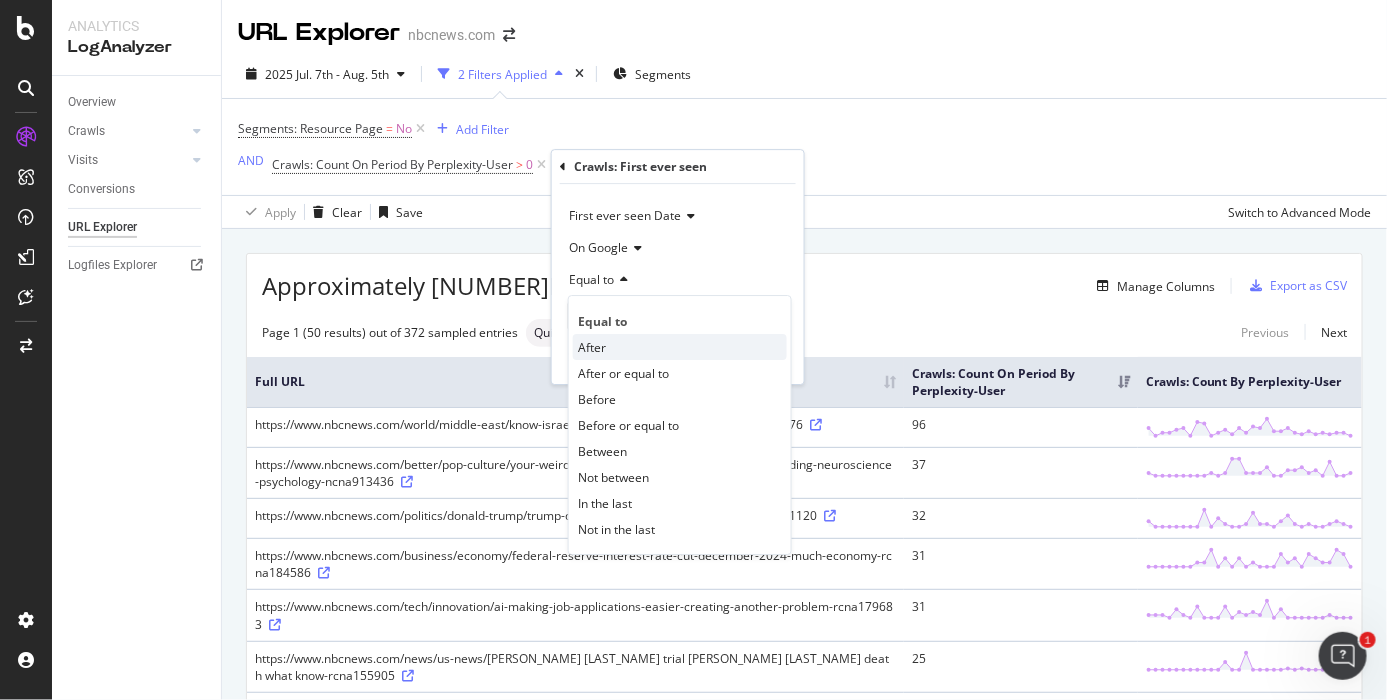 click on "After" at bounding box center [680, 347] 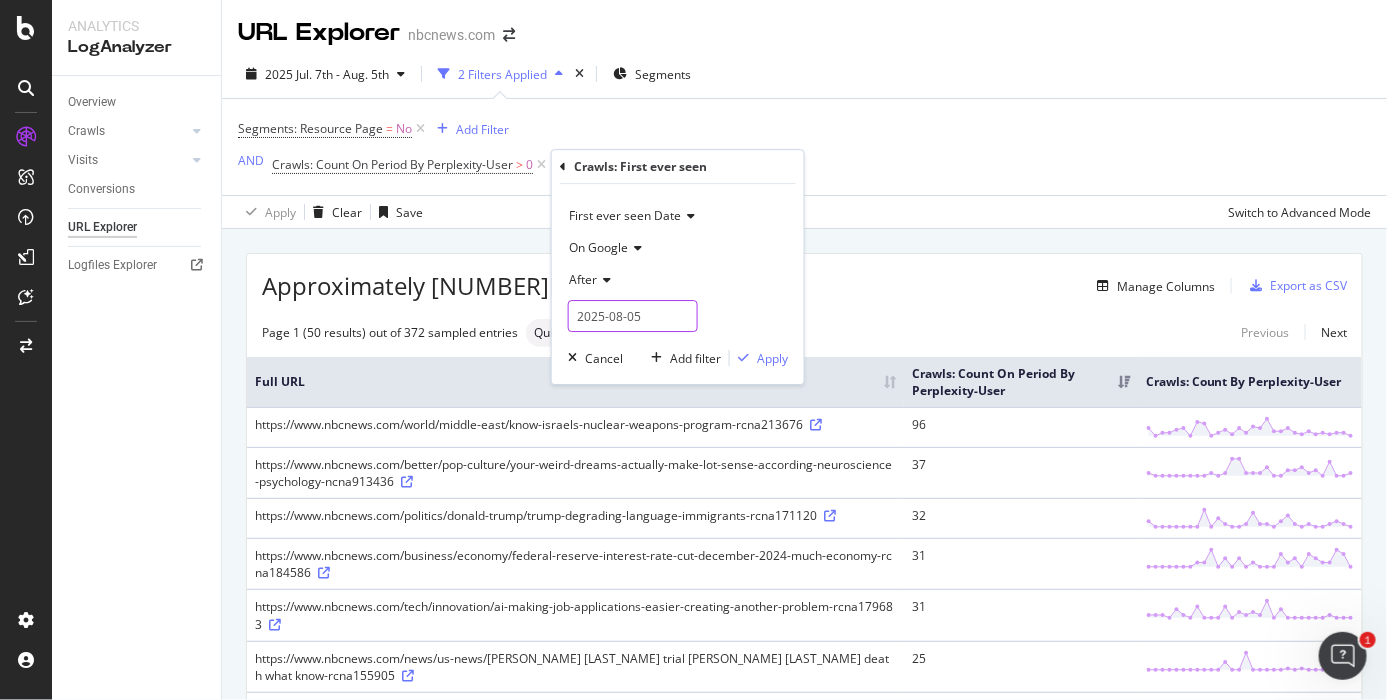 click on "2025-08-05" at bounding box center (633, 316) 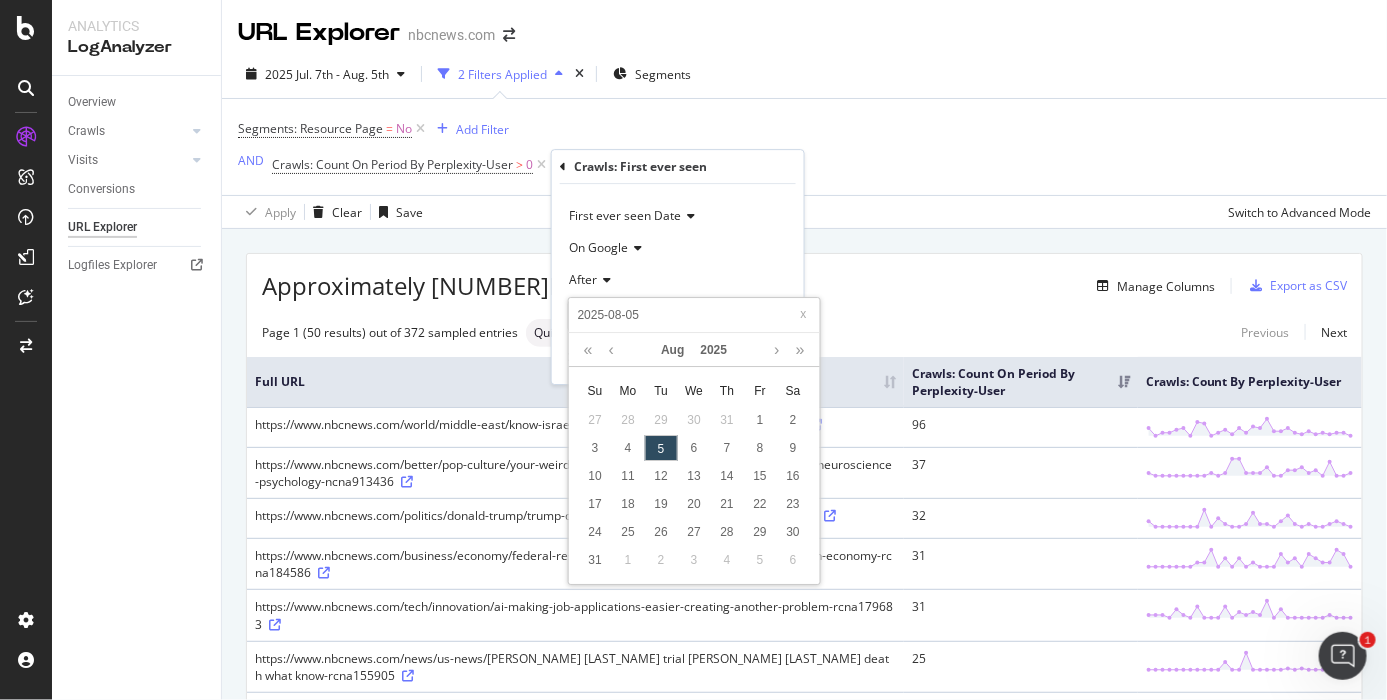 click on "2025-08-05" at bounding box center (694, 315) 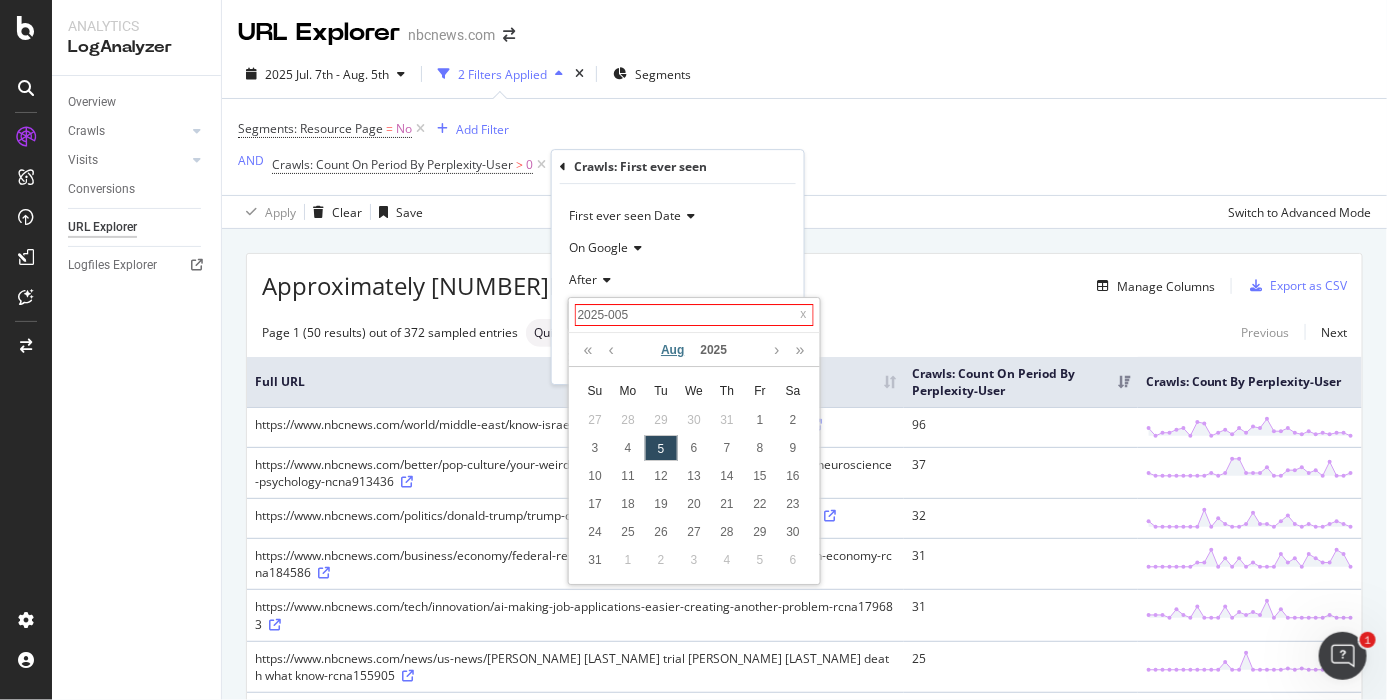 type on "2025-0105" 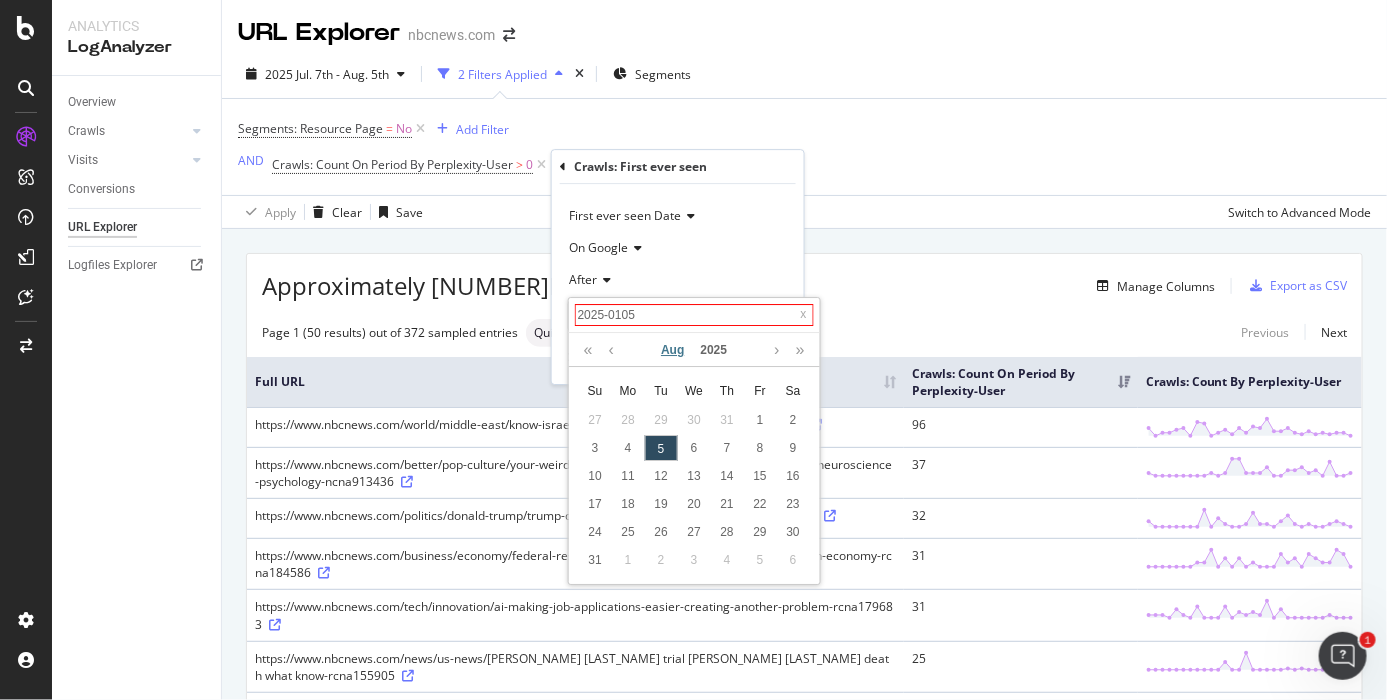type on "2025-01-05" 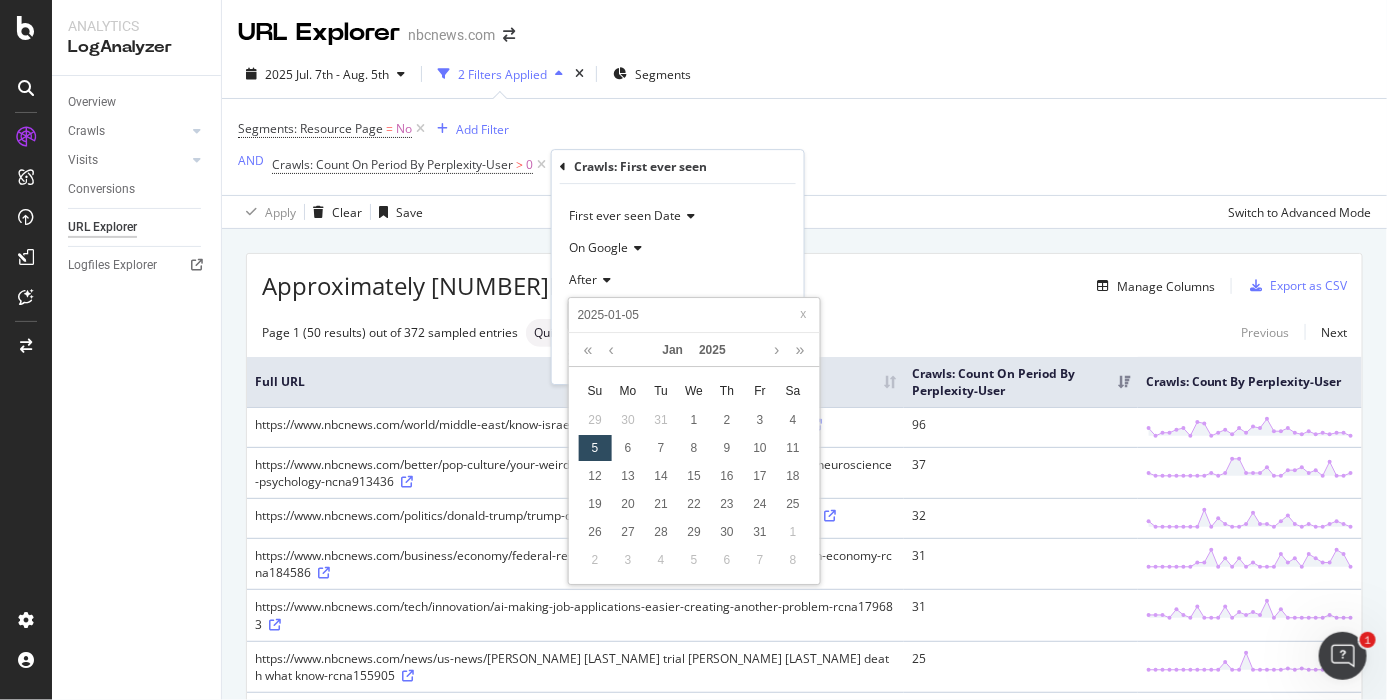 click on "2025-01-05" at bounding box center (694, 315) 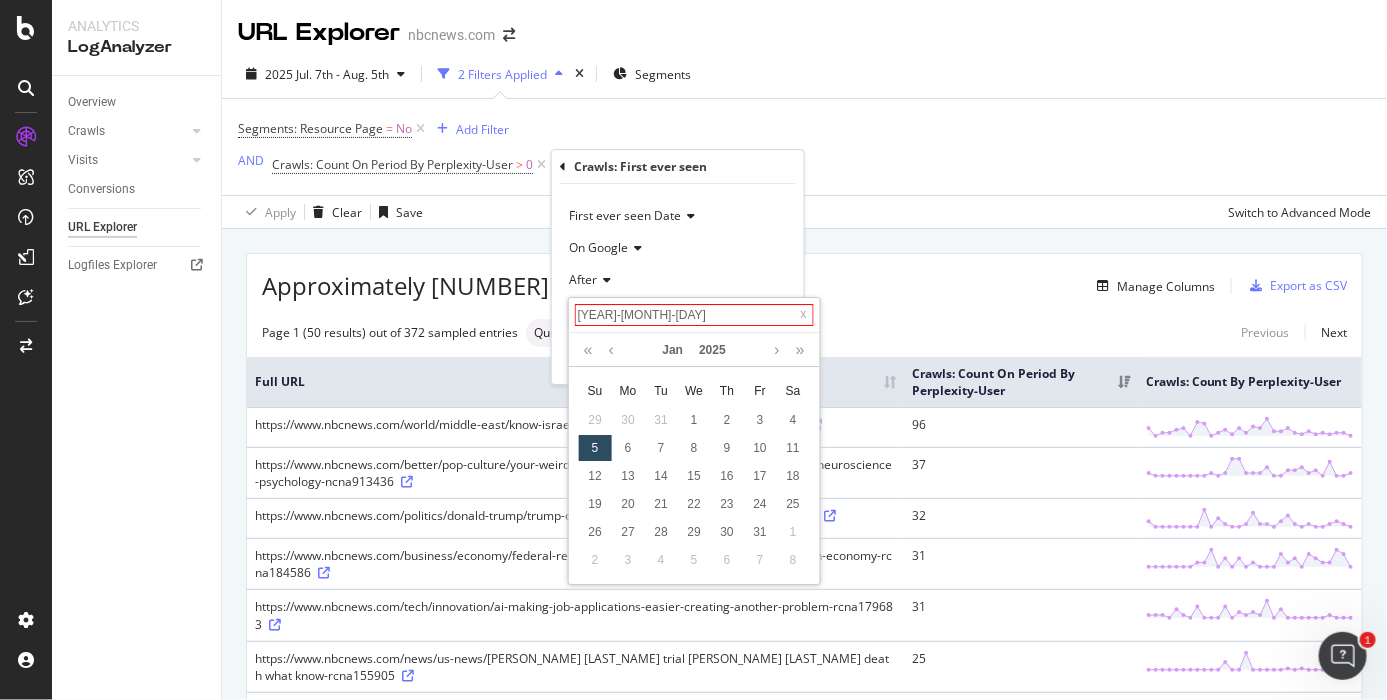 type on "2025-01-01" 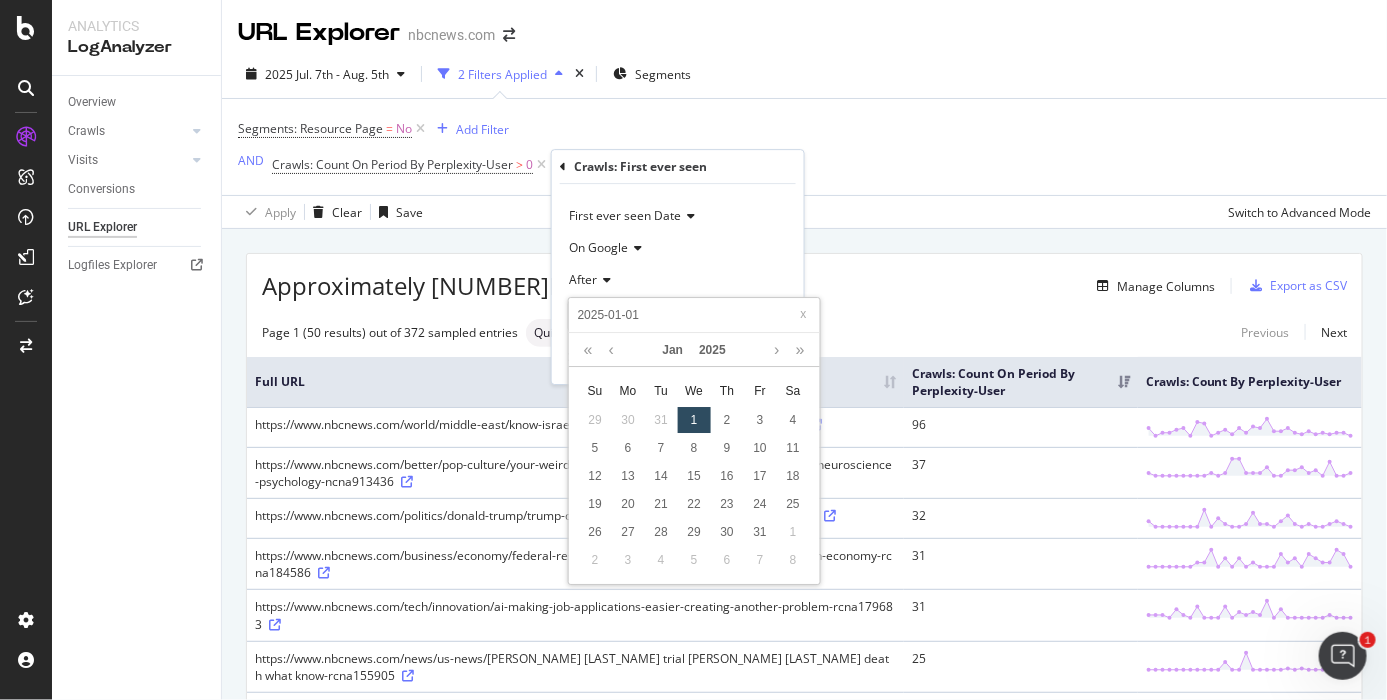 type on "2025-01-01" 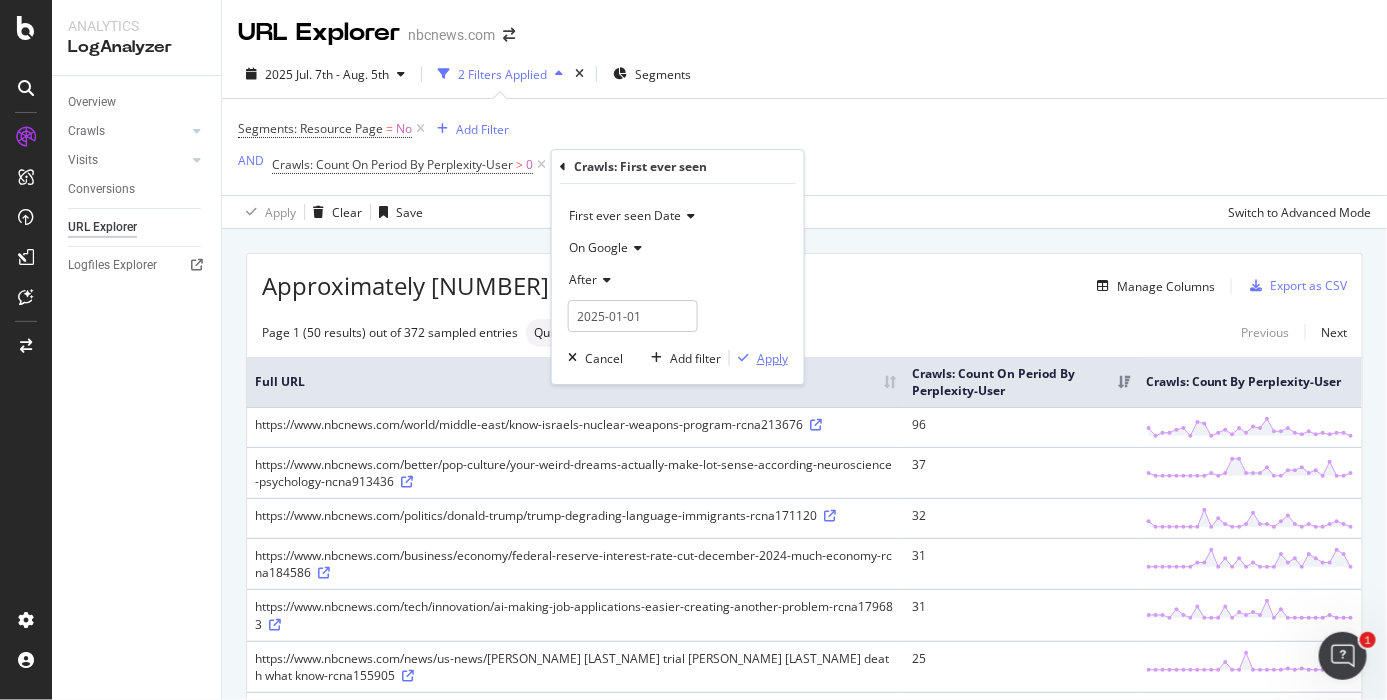 click on "Apply" at bounding box center (772, 358) 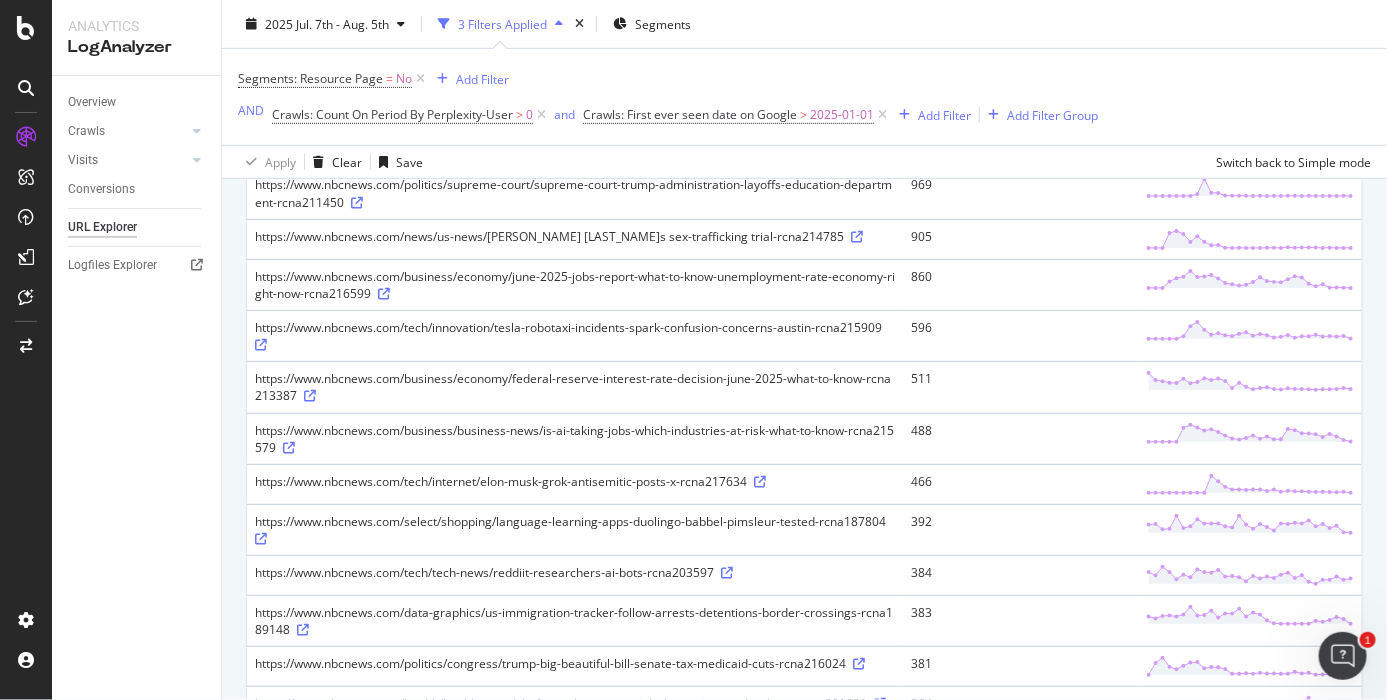 scroll, scrollTop: 375, scrollLeft: 0, axis: vertical 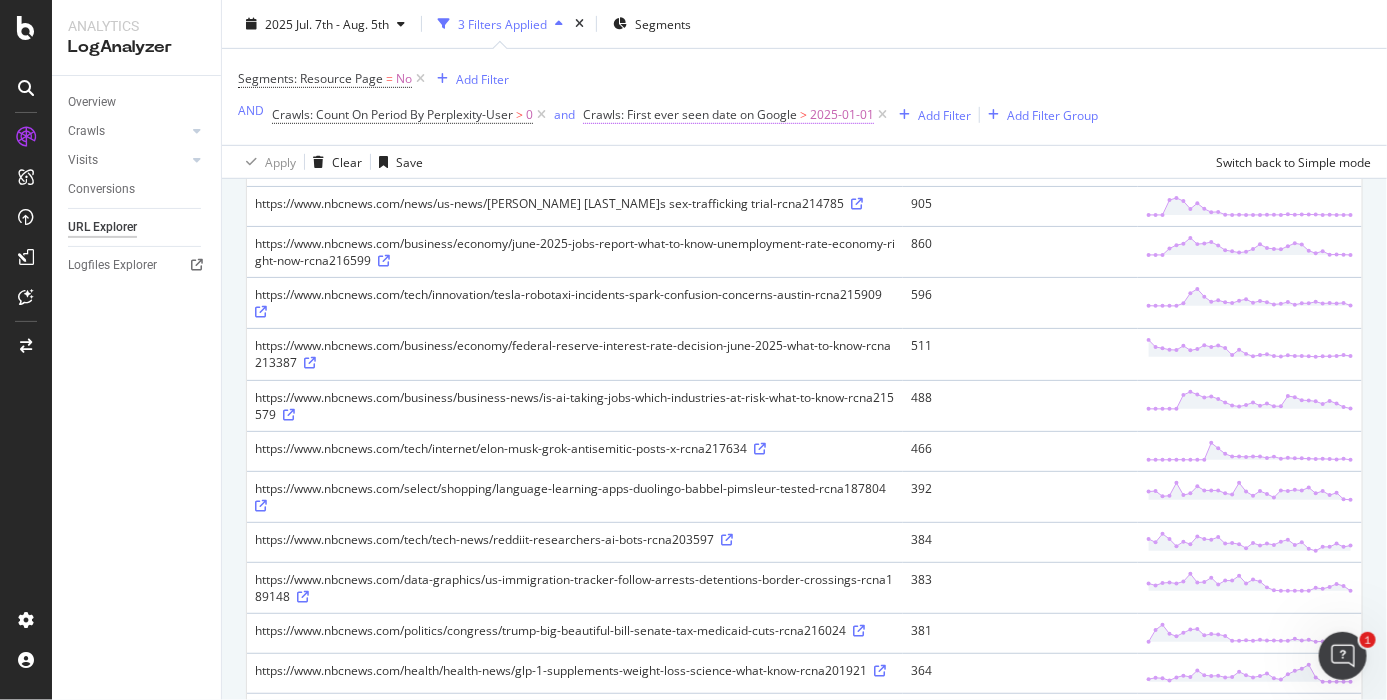 click on "2025-01-01" at bounding box center (842, 115) 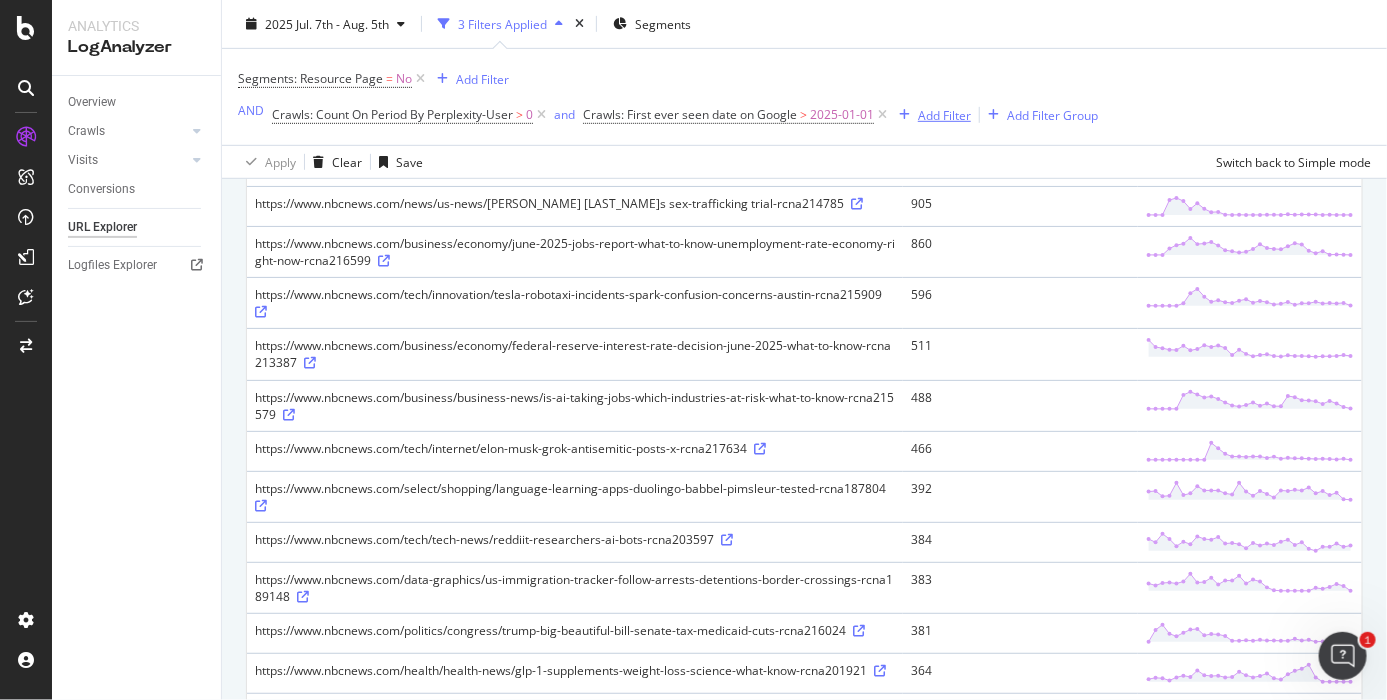 click on "Add Filter" at bounding box center (944, 114) 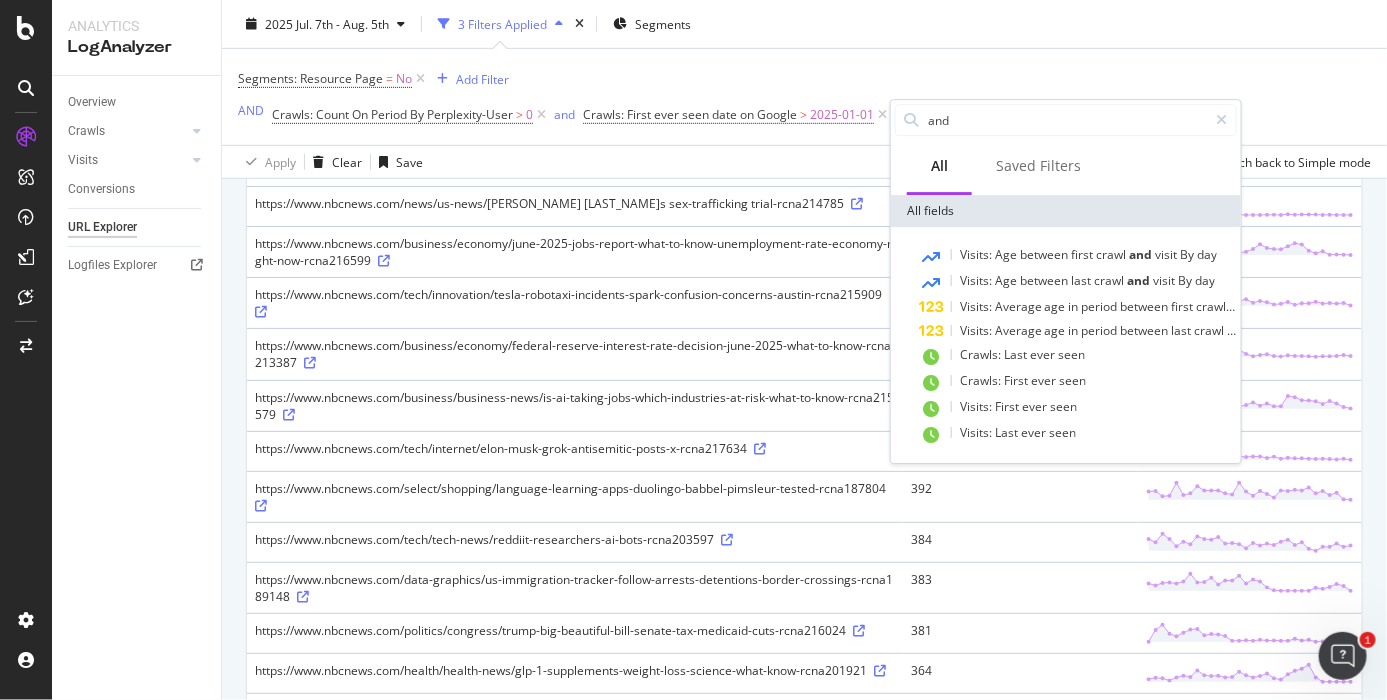 type on "u" 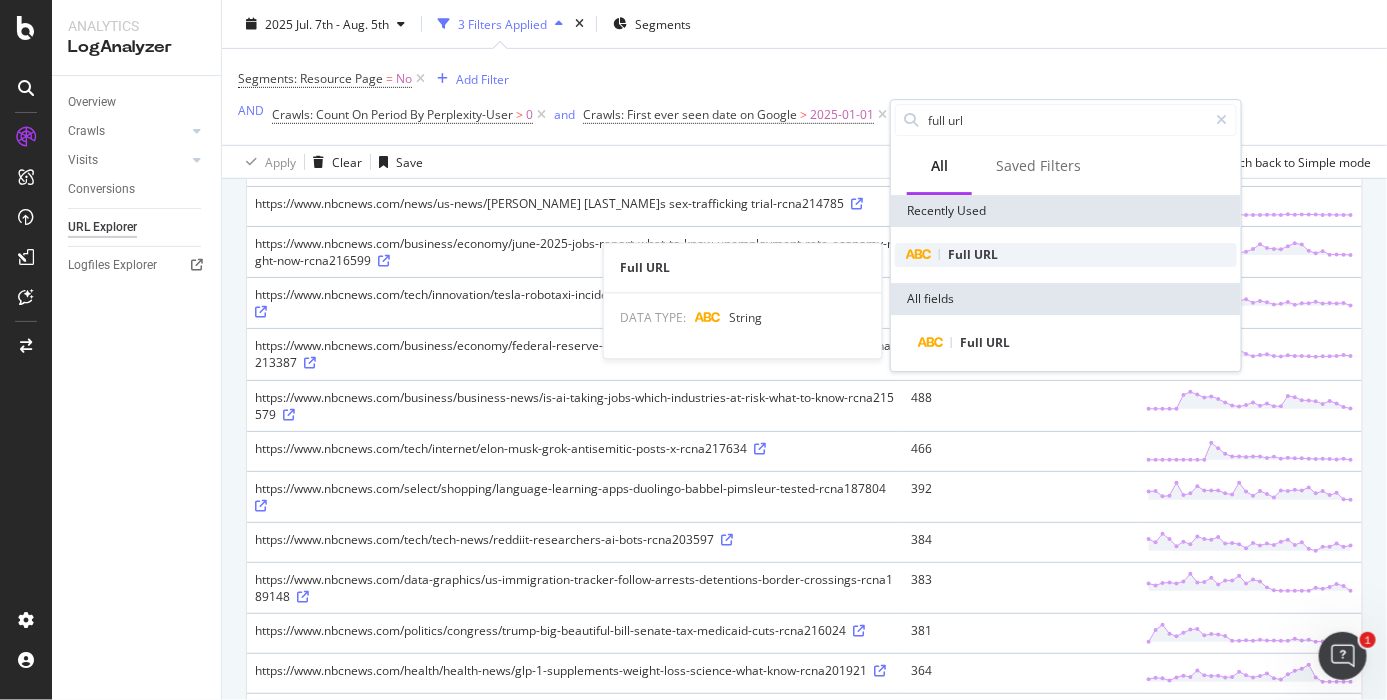 type on "full url" 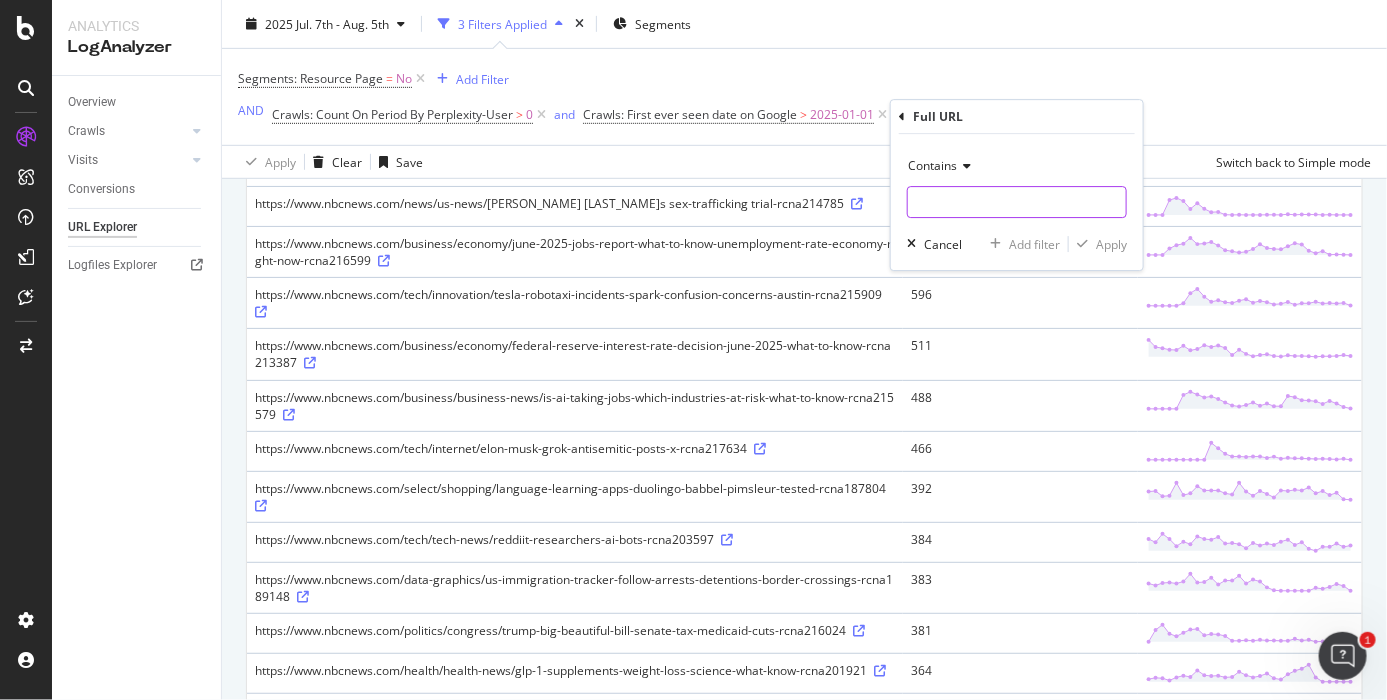 click at bounding box center [1017, 202] 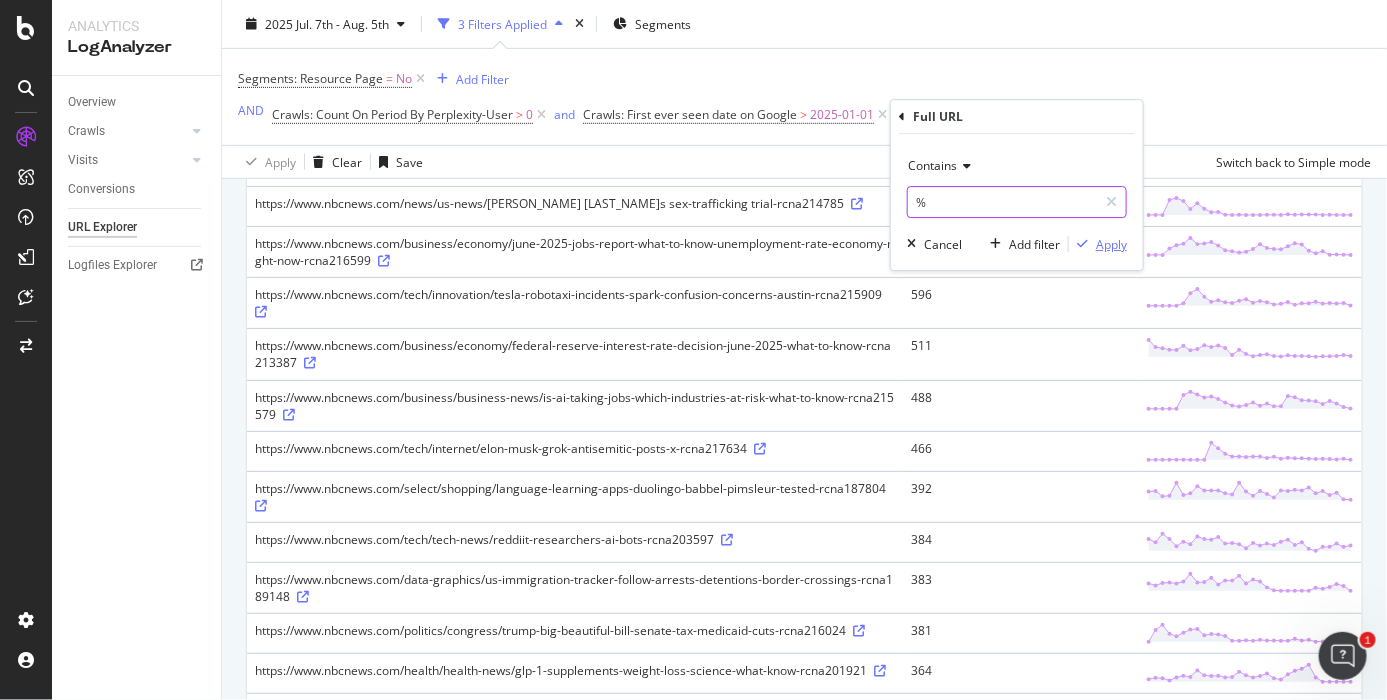type on "%" 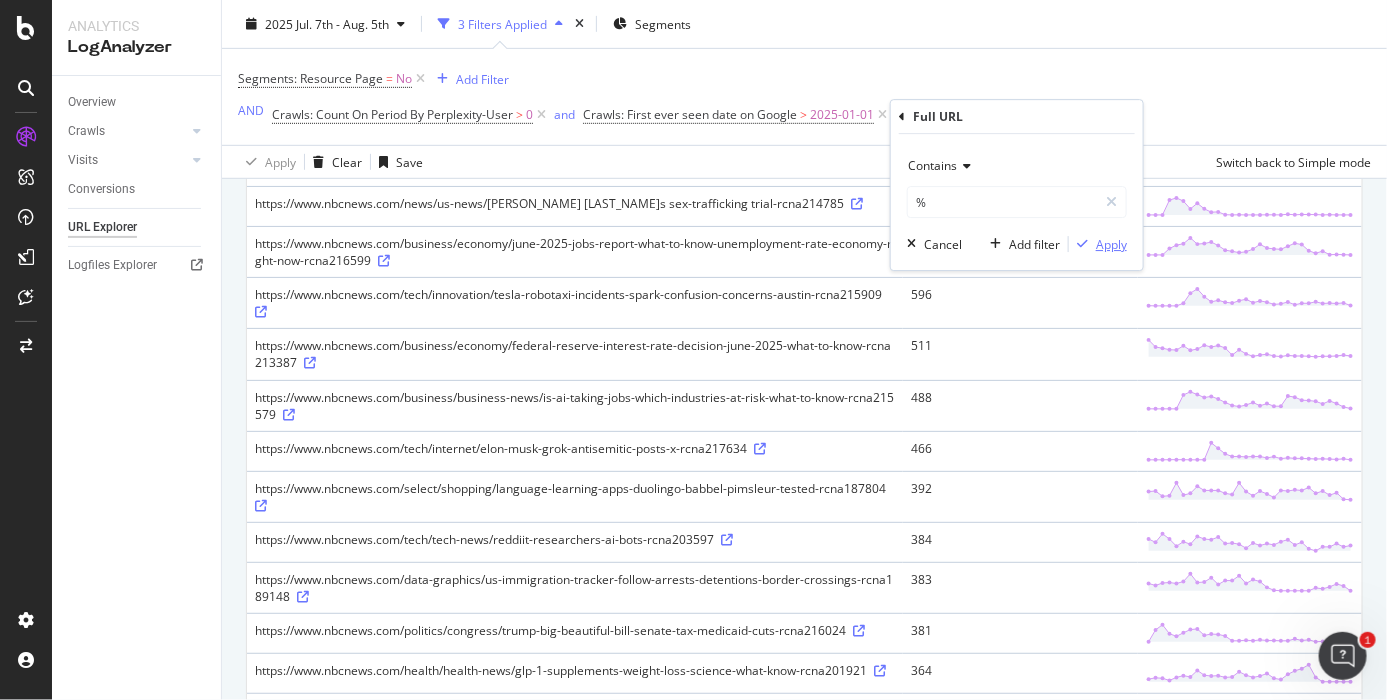 click on "Apply" at bounding box center [1111, 244] 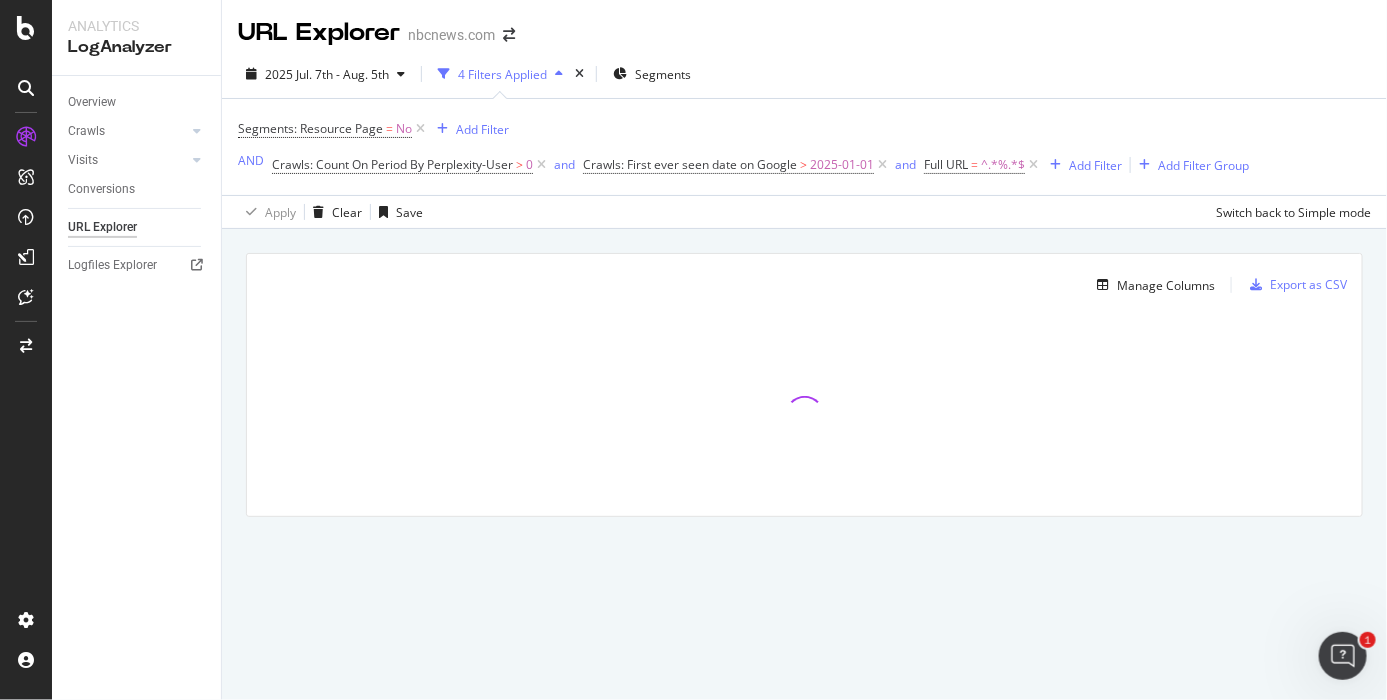 scroll, scrollTop: 0, scrollLeft: 0, axis: both 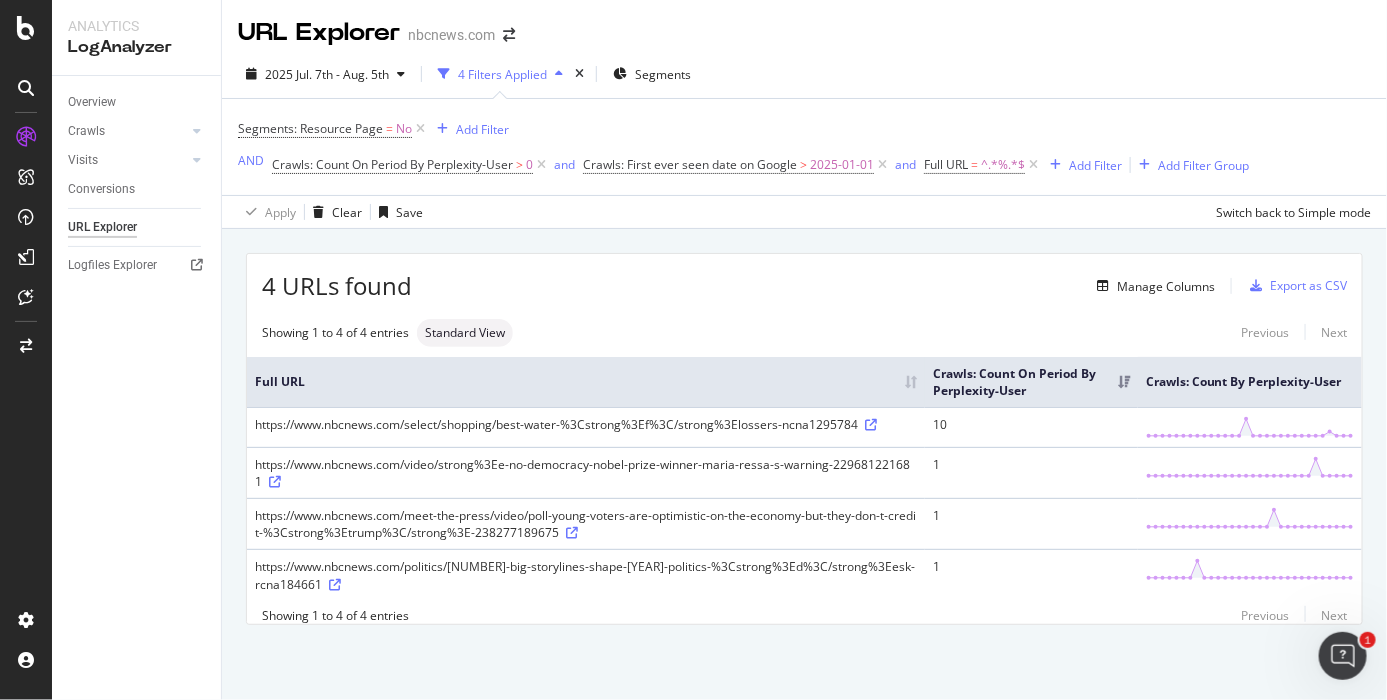 click on "Overview Crawls Daily Distribution Segments Distribution HTTP Codes Resources Visits Daily Distribution Segments Distribution HTTP Codes Conversions URL Explorer Logfiles Explorer" at bounding box center [136, 388] 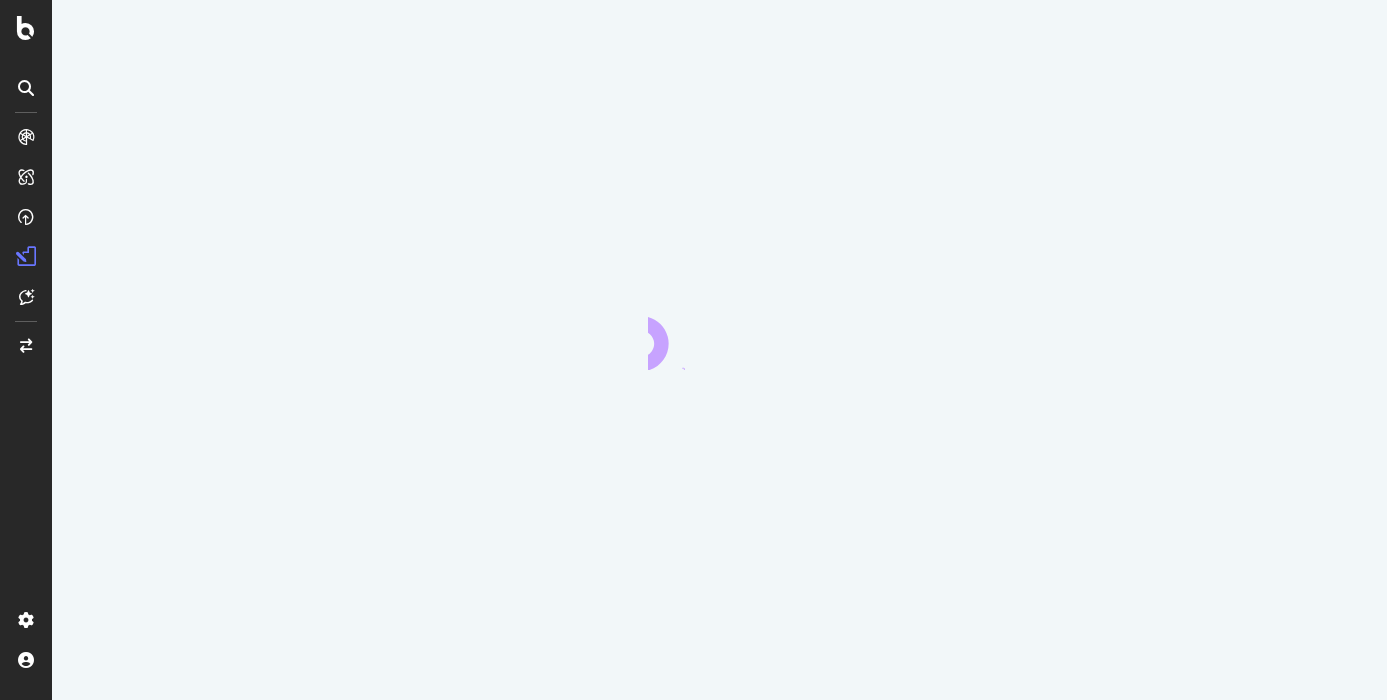 scroll, scrollTop: 0, scrollLeft: 0, axis: both 